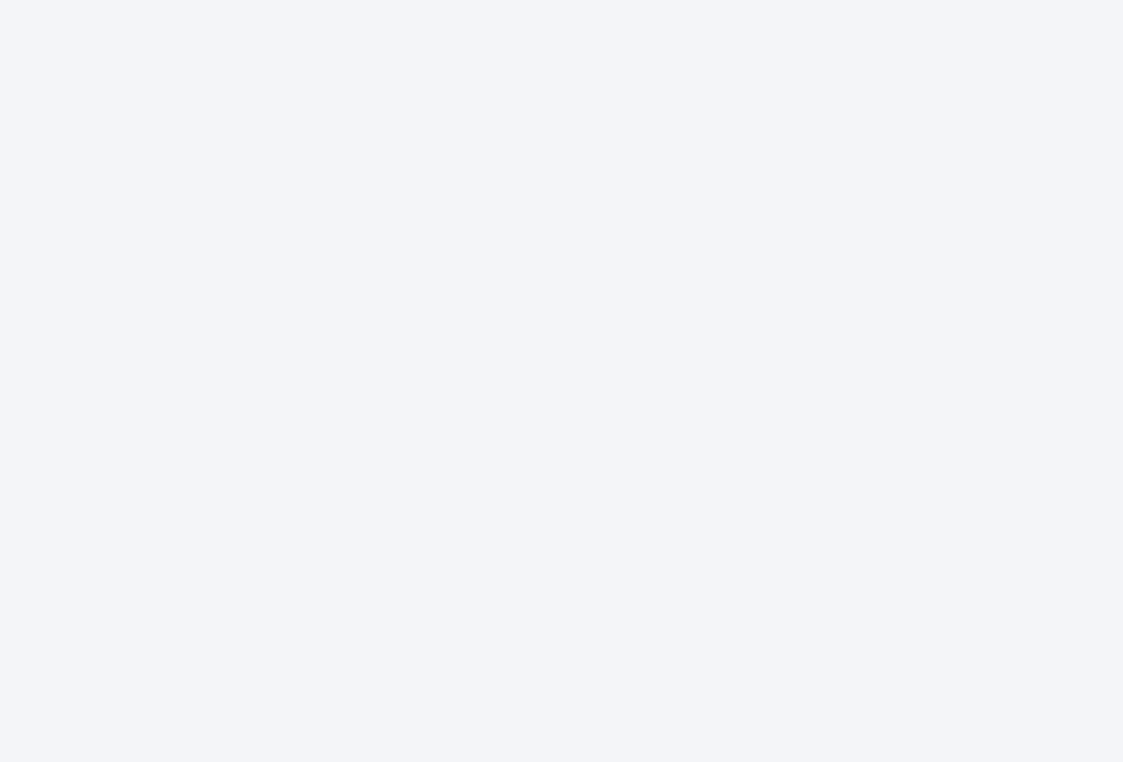 scroll, scrollTop: 0, scrollLeft: 0, axis: both 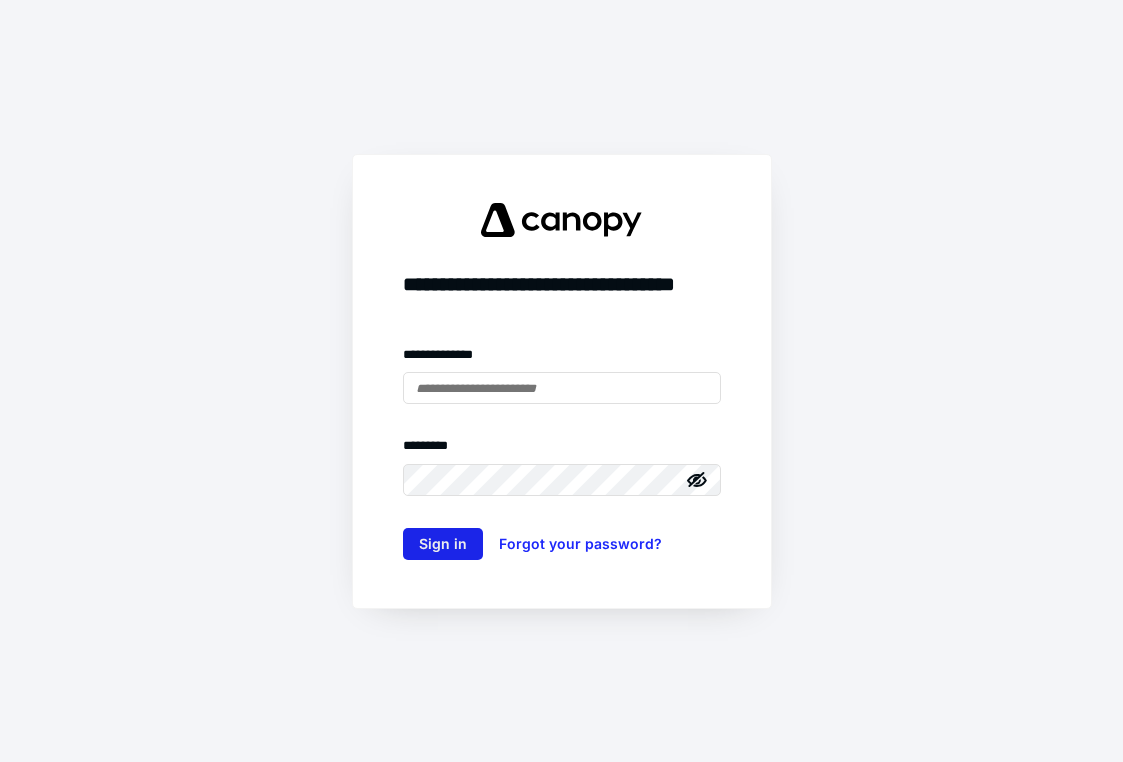 type on "**********" 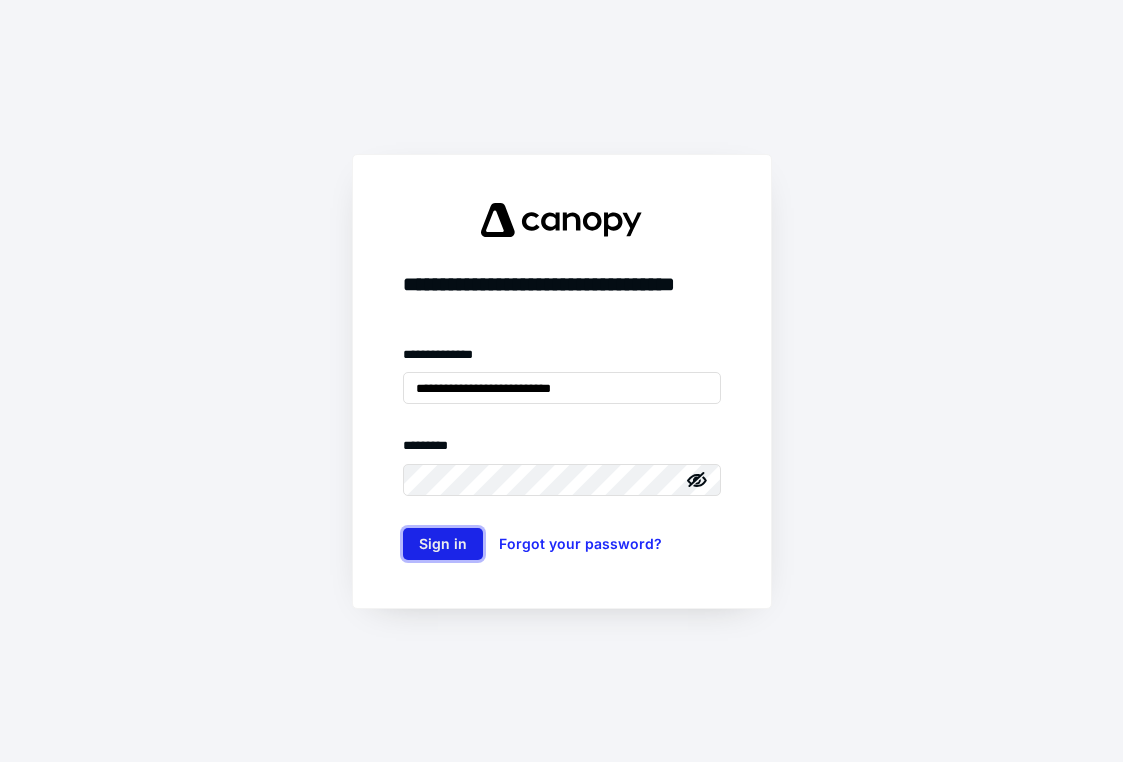 click on "Sign in" at bounding box center [443, 544] 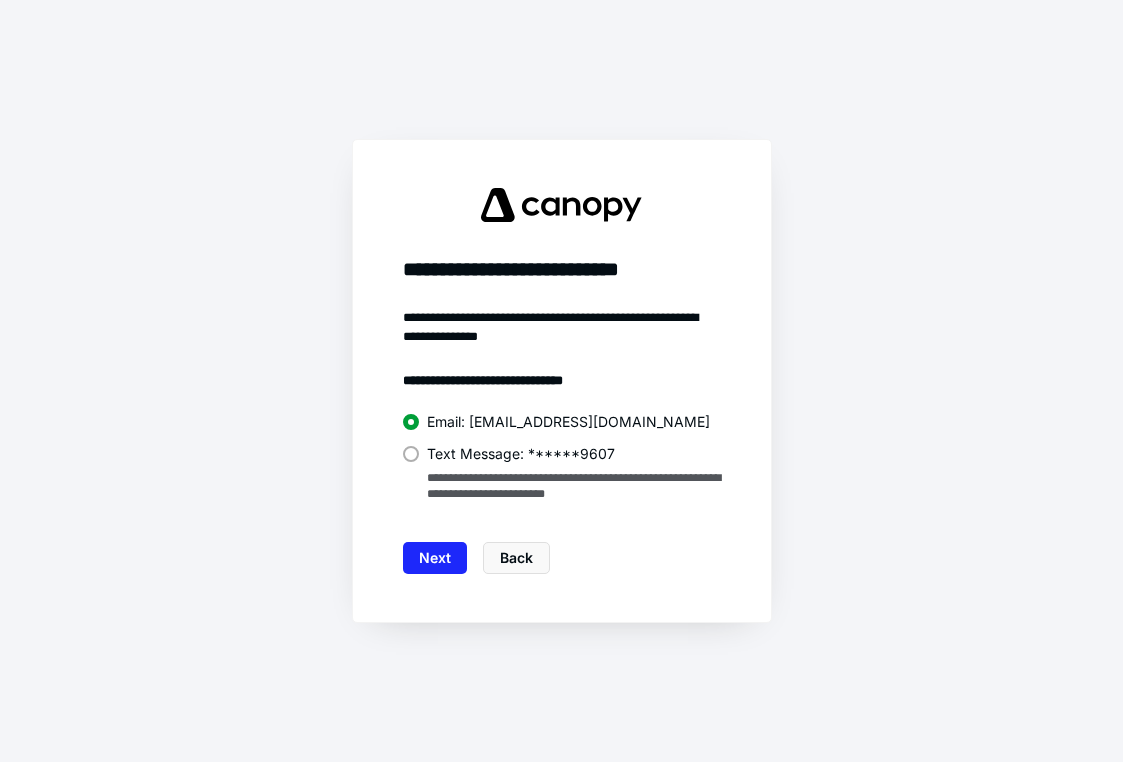 click at bounding box center (411, 454) 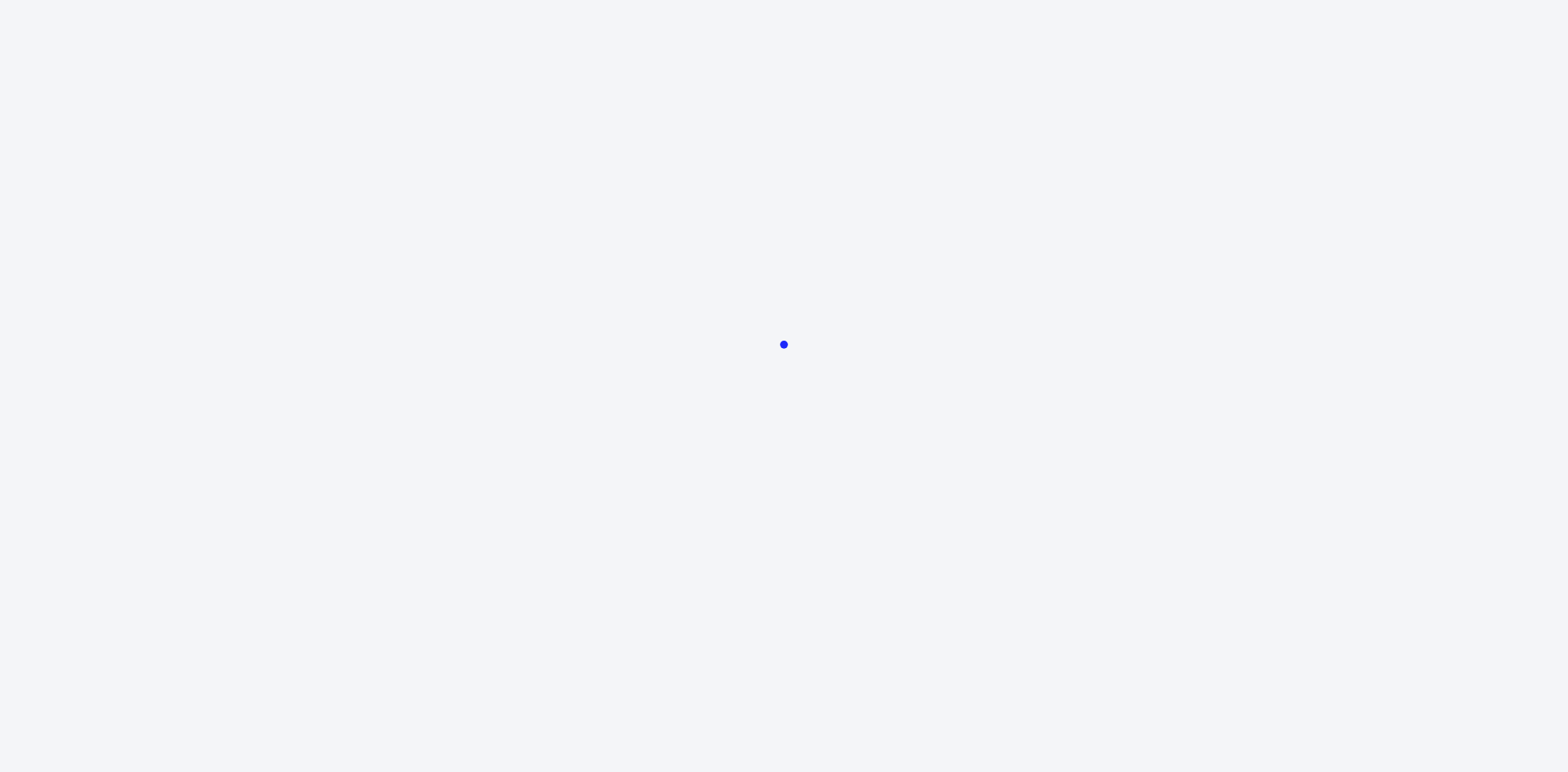 scroll, scrollTop: 0, scrollLeft: 0, axis: both 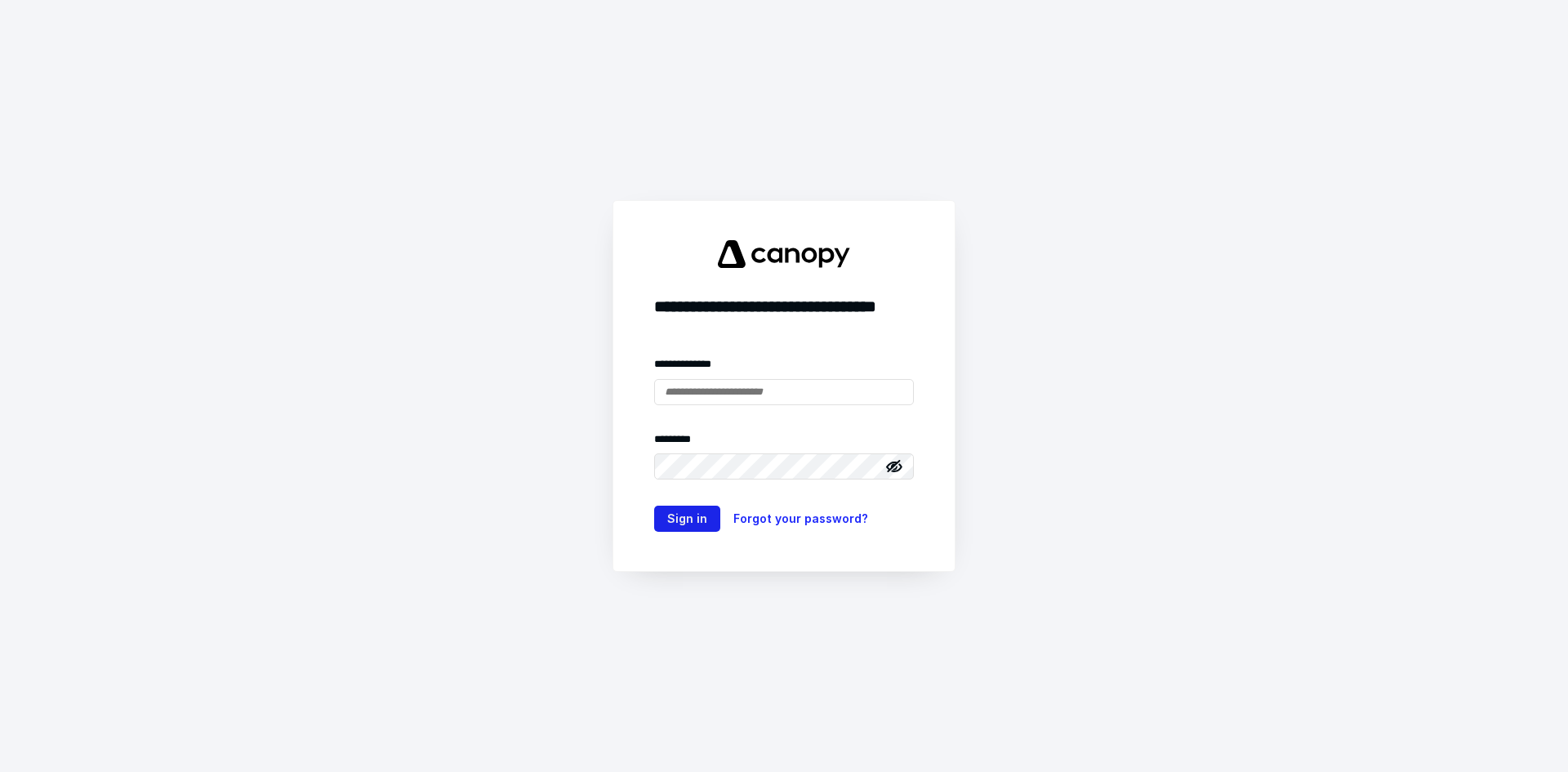 type on "**********" 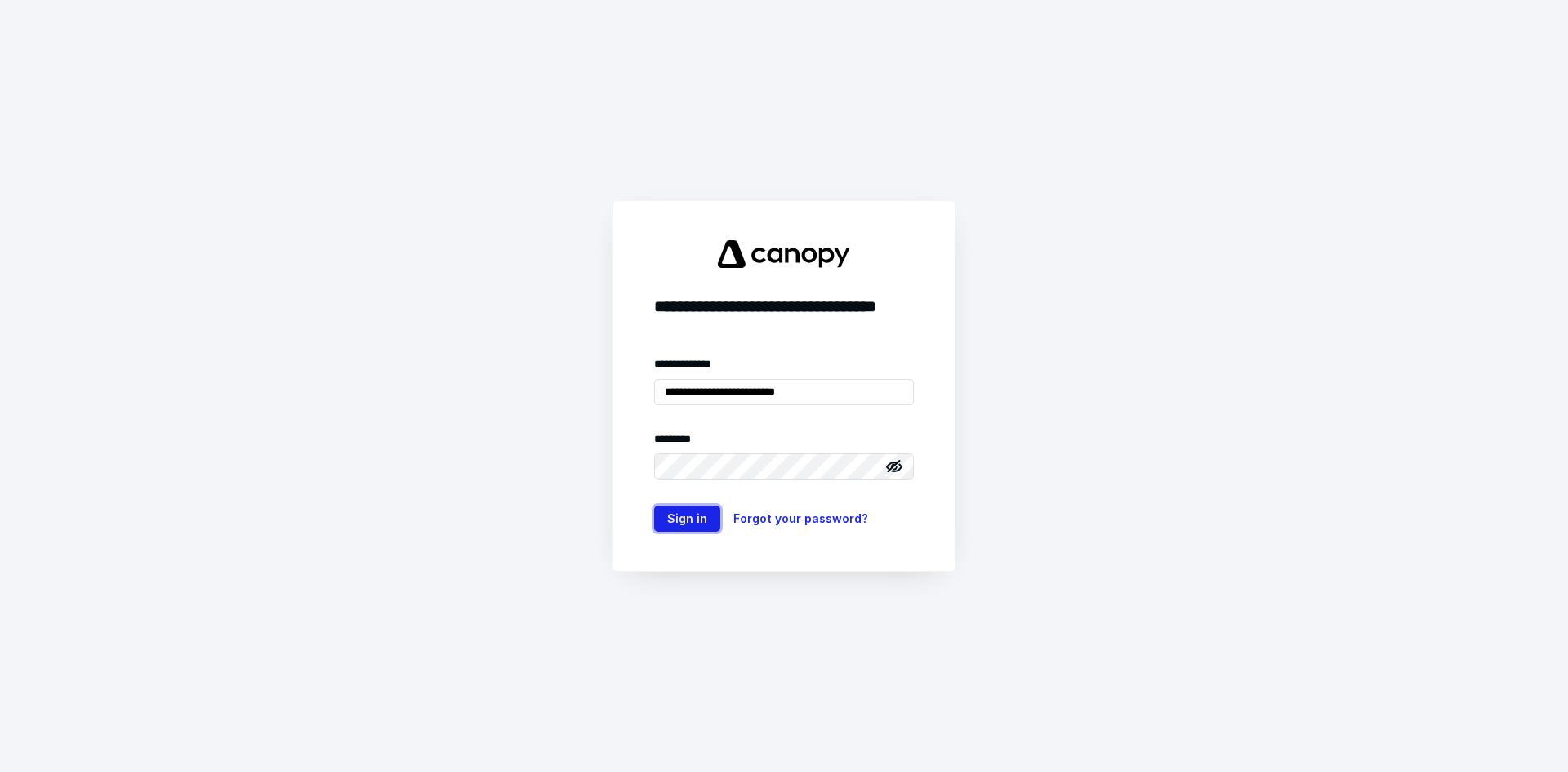 click on "Sign in" at bounding box center (687, 519) 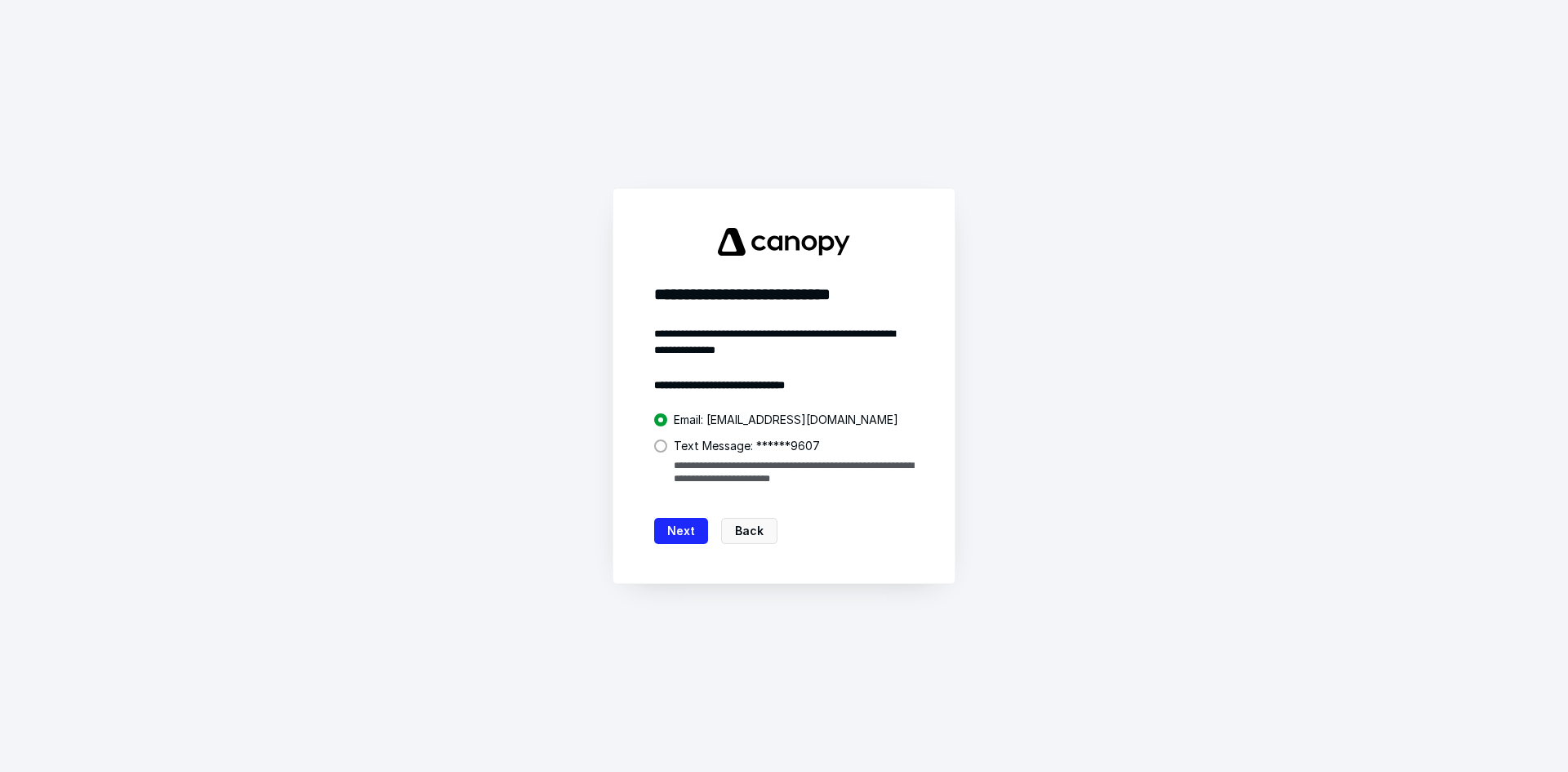 click at bounding box center (661, 446) 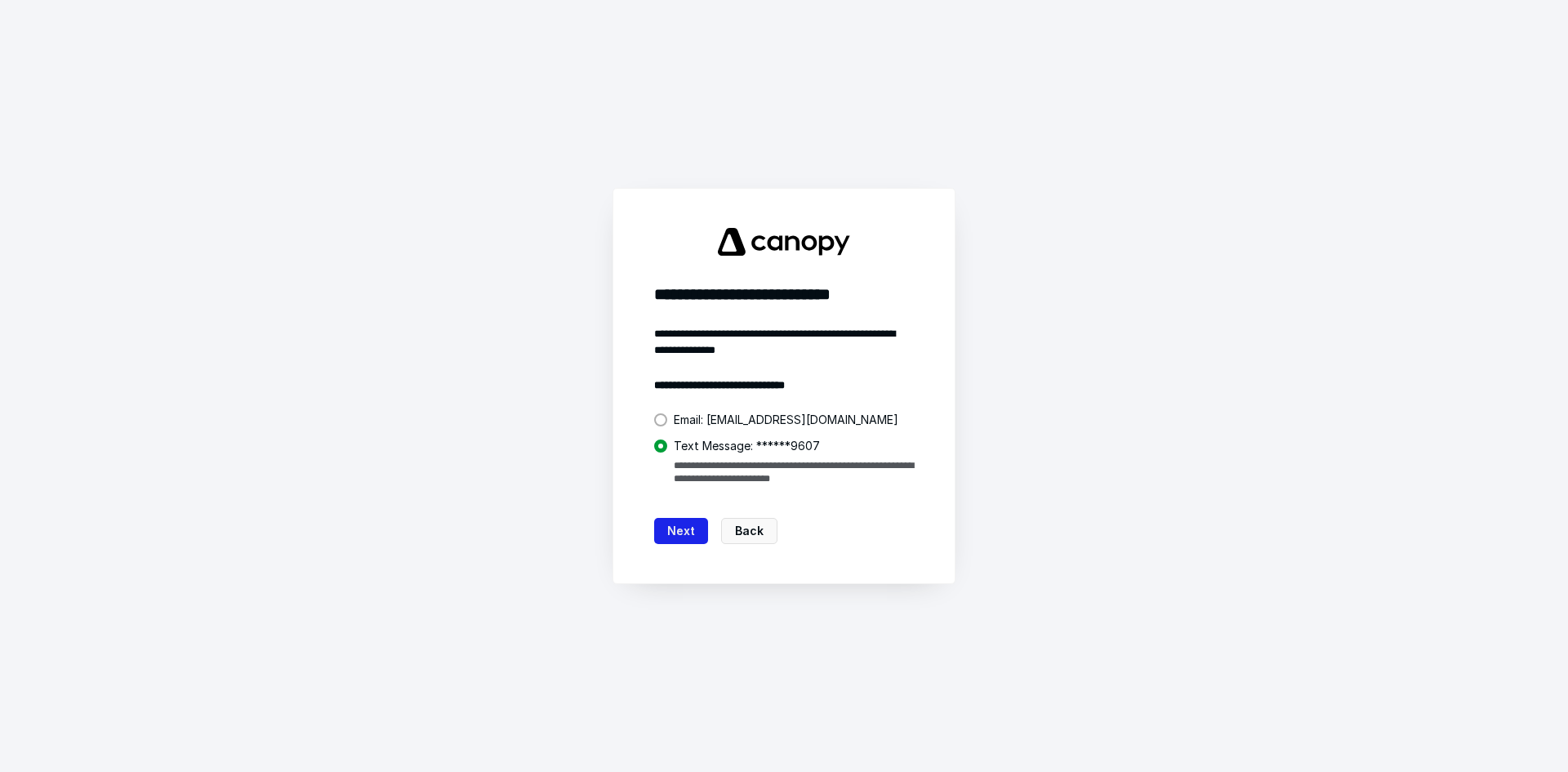 click on "Next" at bounding box center [681, 531] 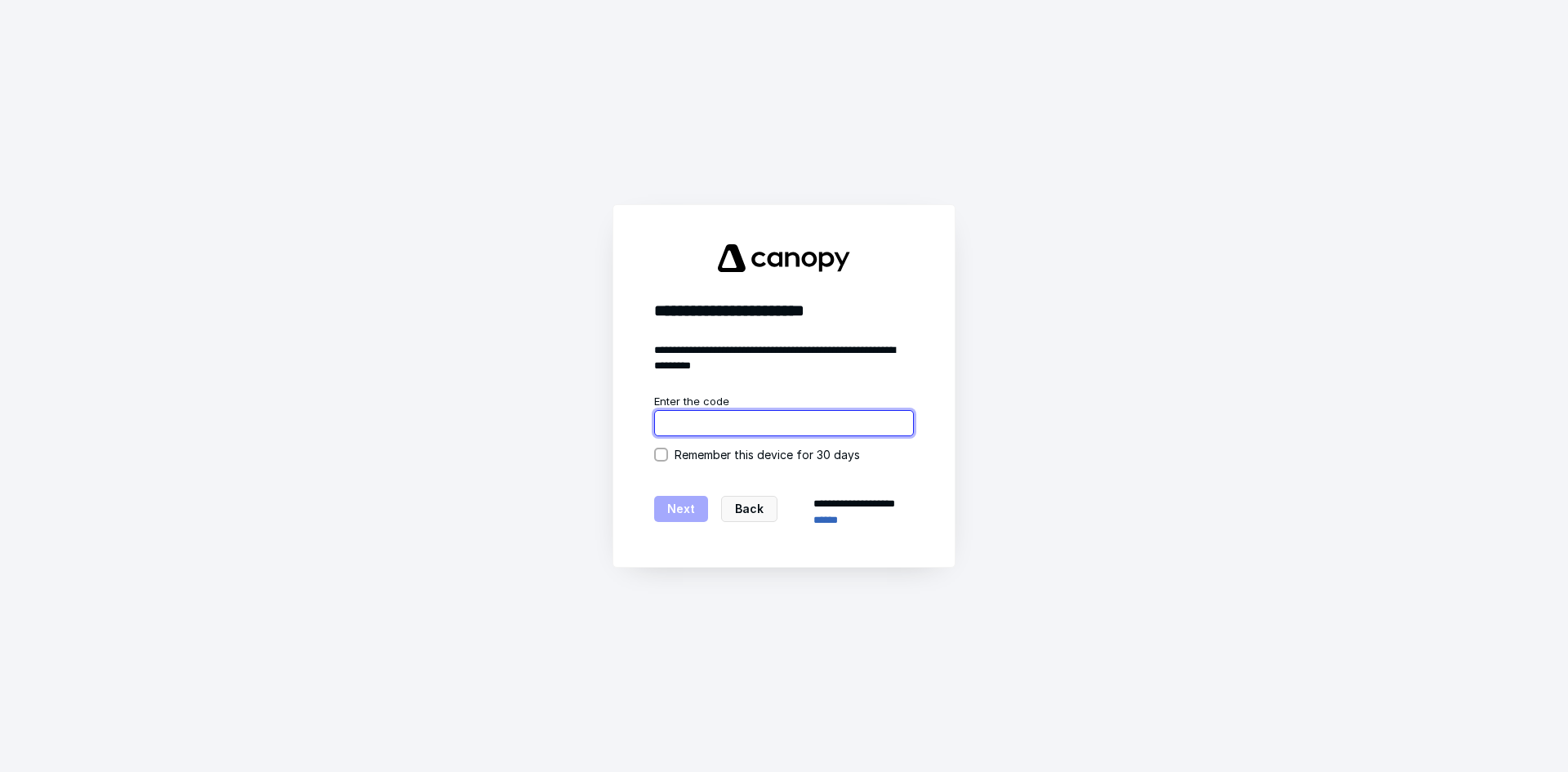 click at bounding box center [784, 423] 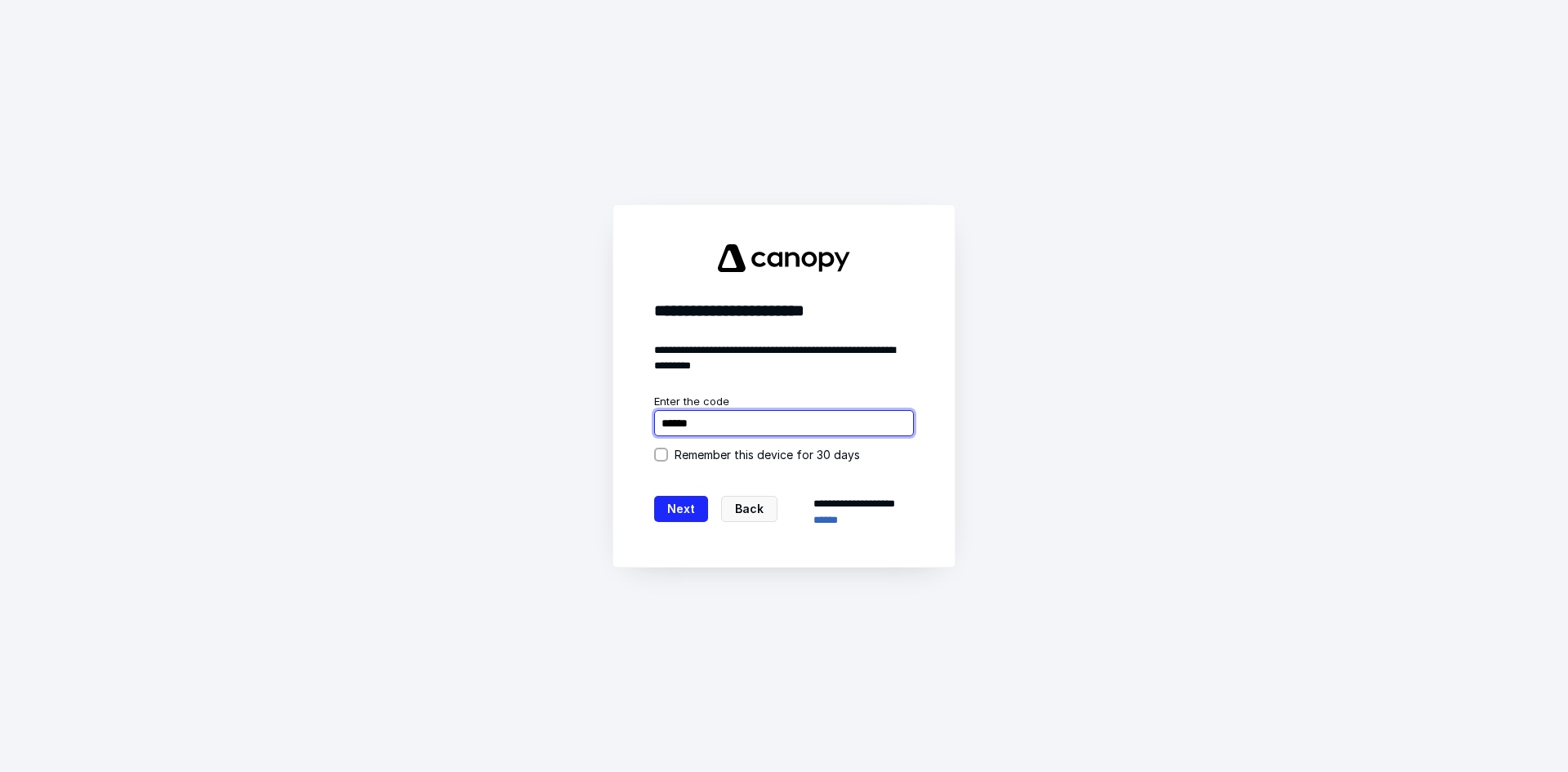 type on "******" 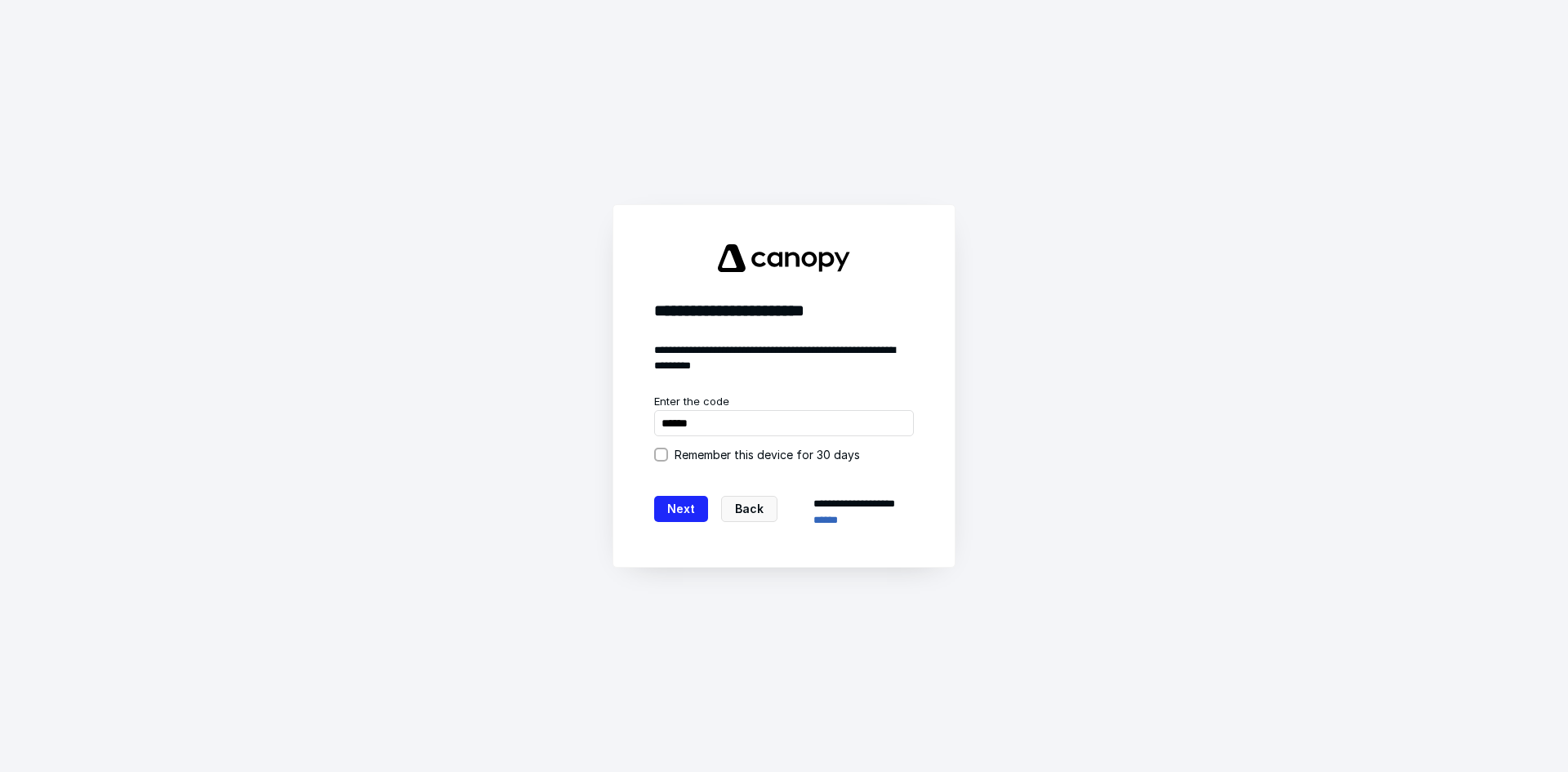 click on "Remember this device for 30 days" at bounding box center (784, 454) 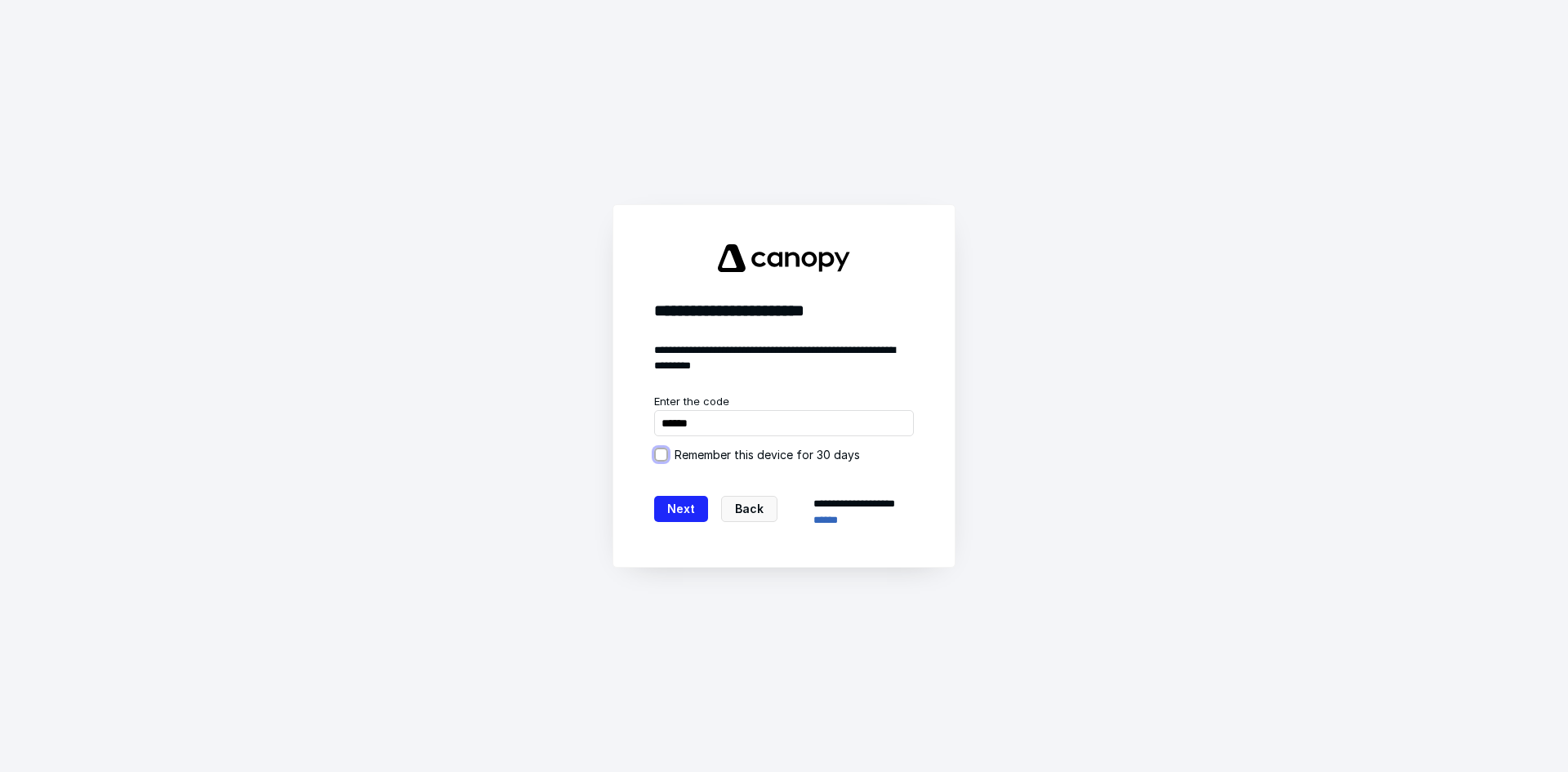 checkbox on "true" 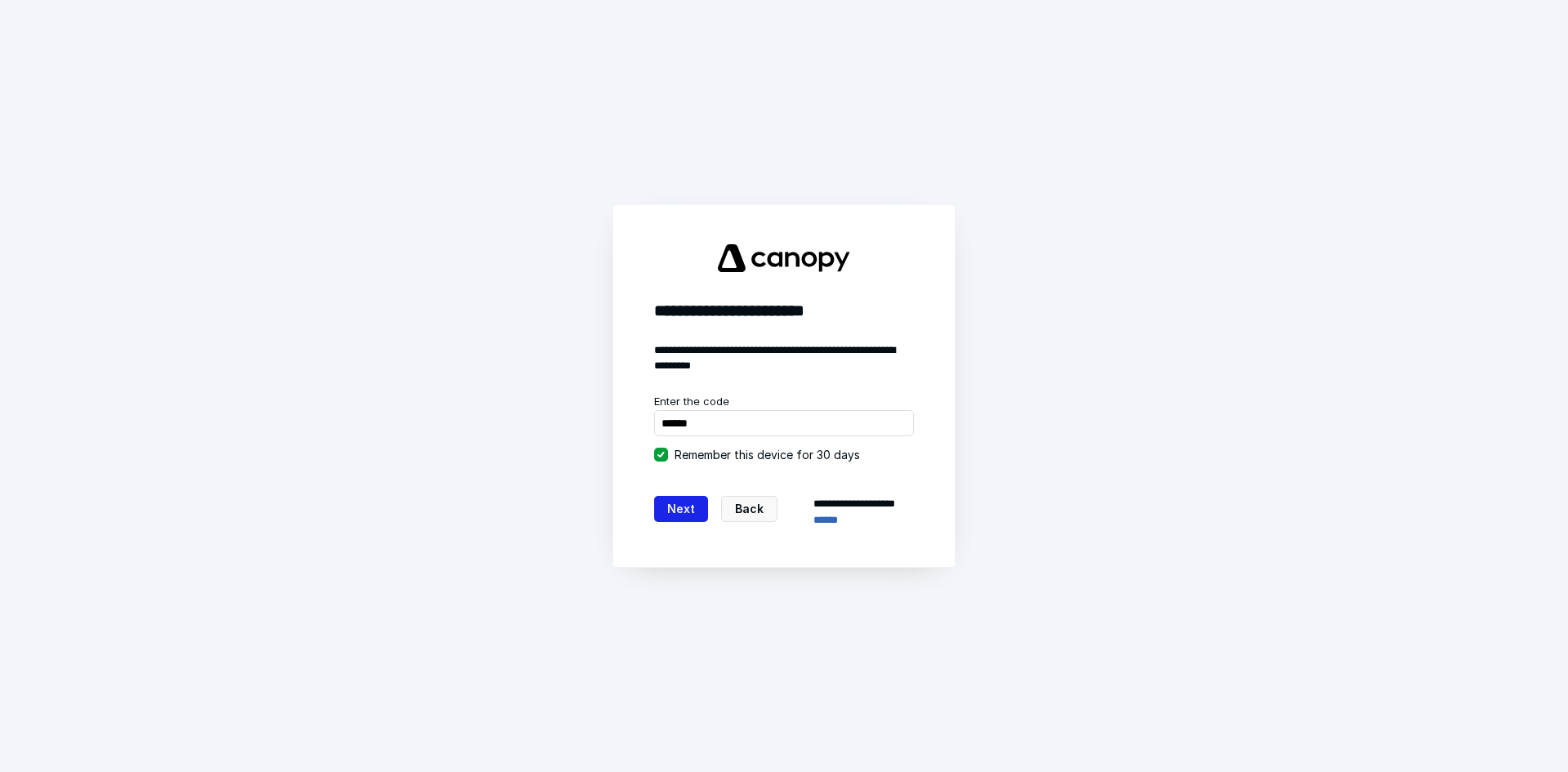 click on "Next" at bounding box center (681, 509) 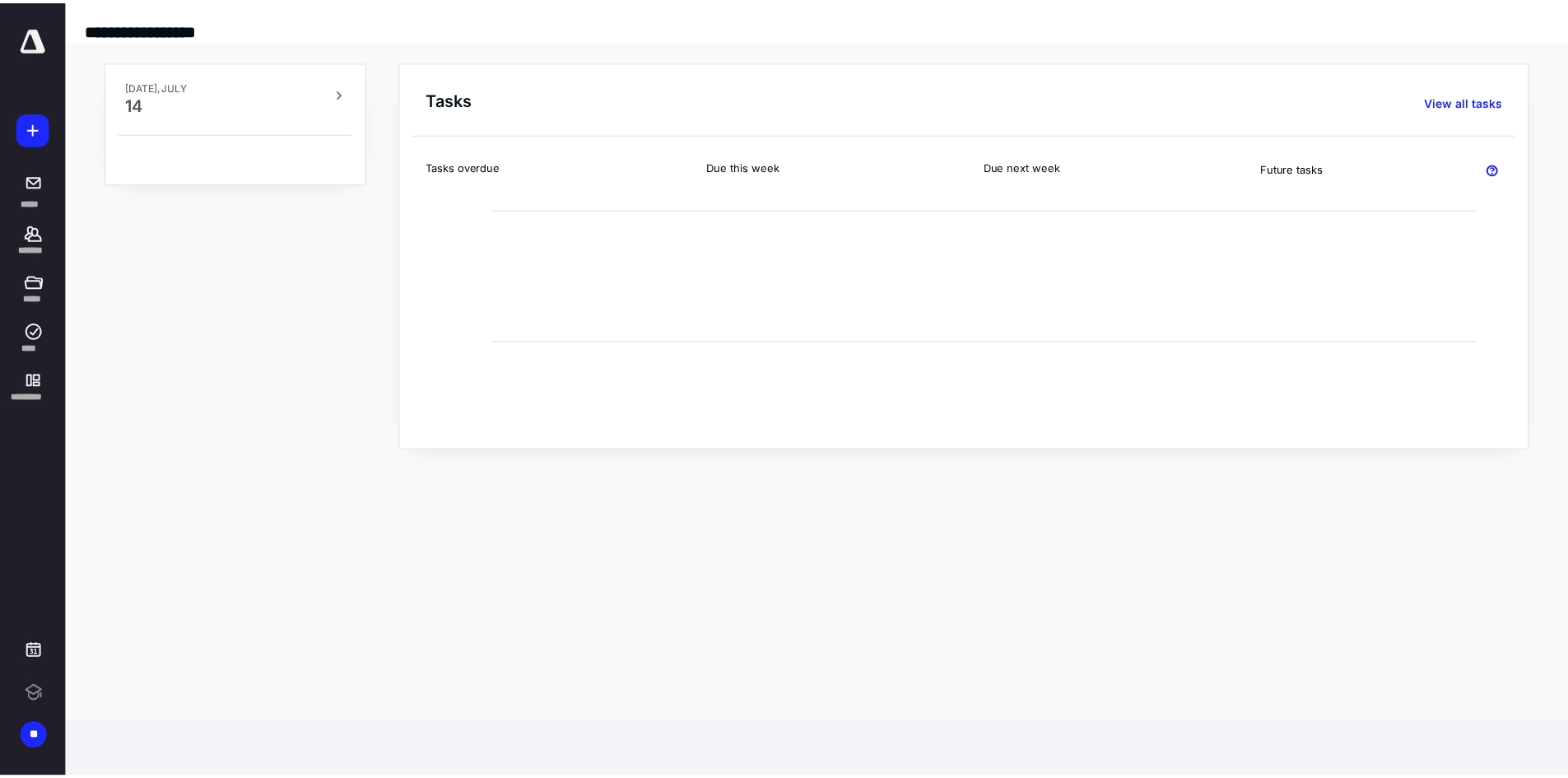 scroll, scrollTop: 0, scrollLeft: 0, axis: both 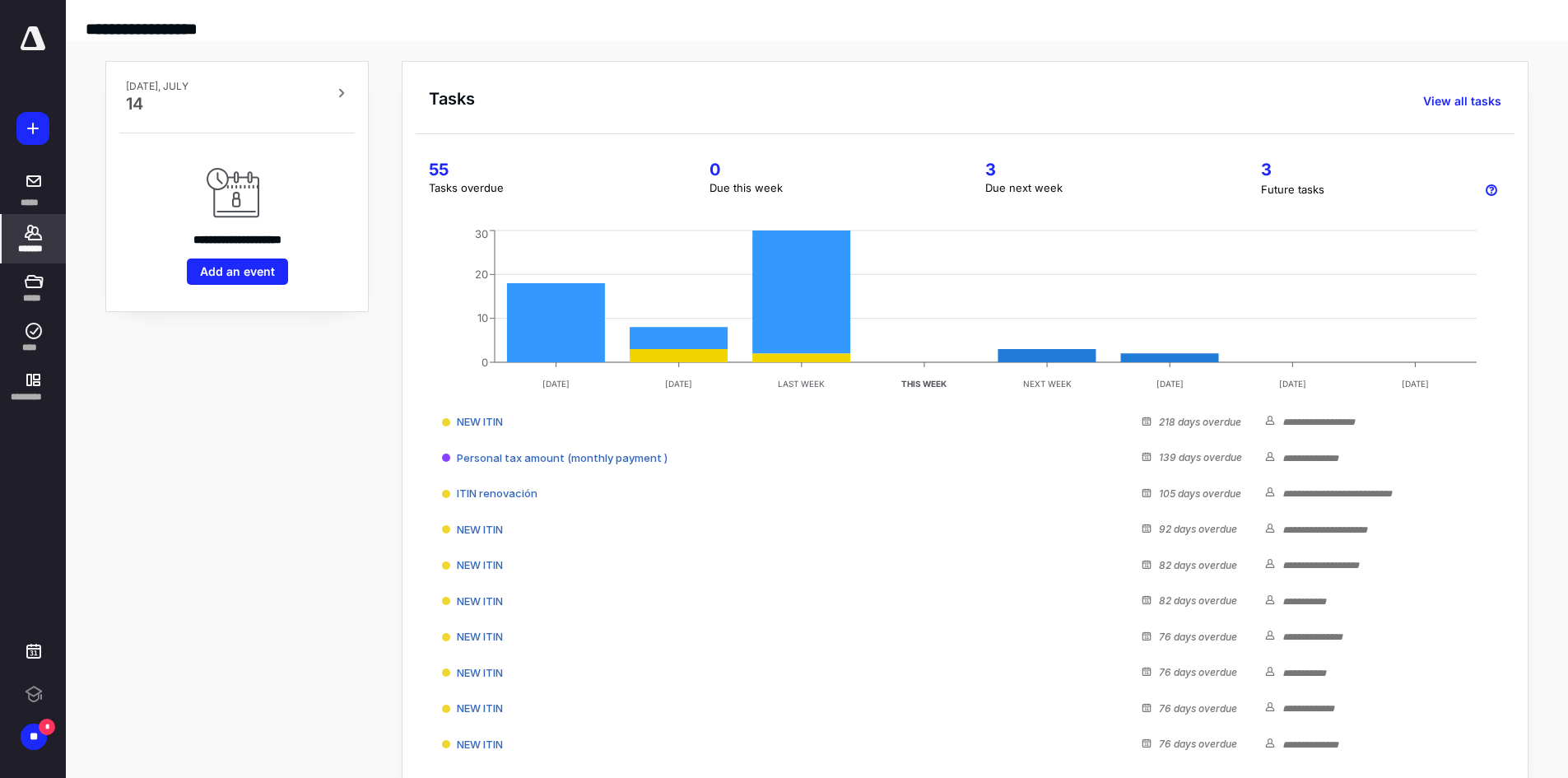 click 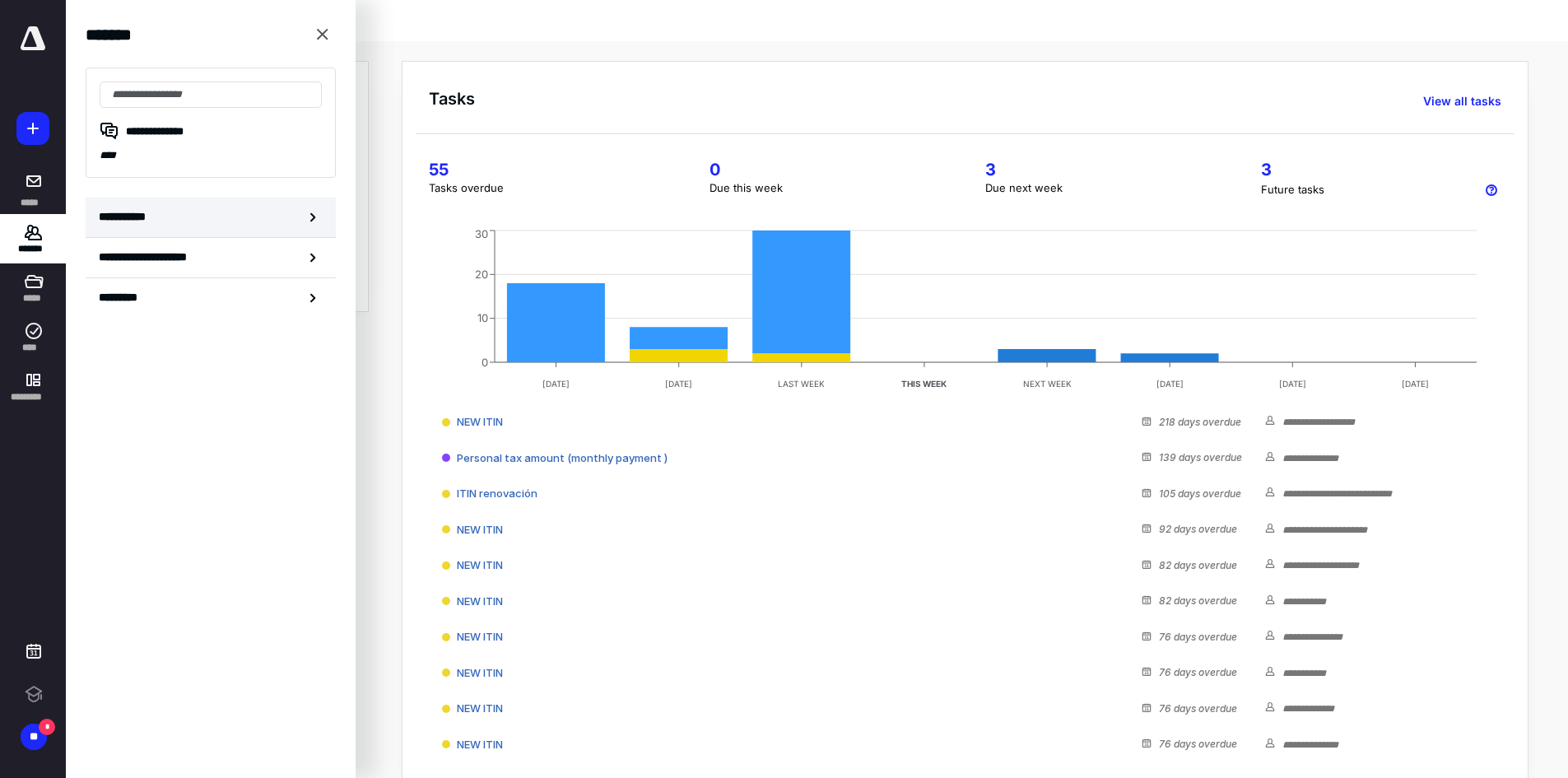 click on "**********" at bounding box center (126, 217) 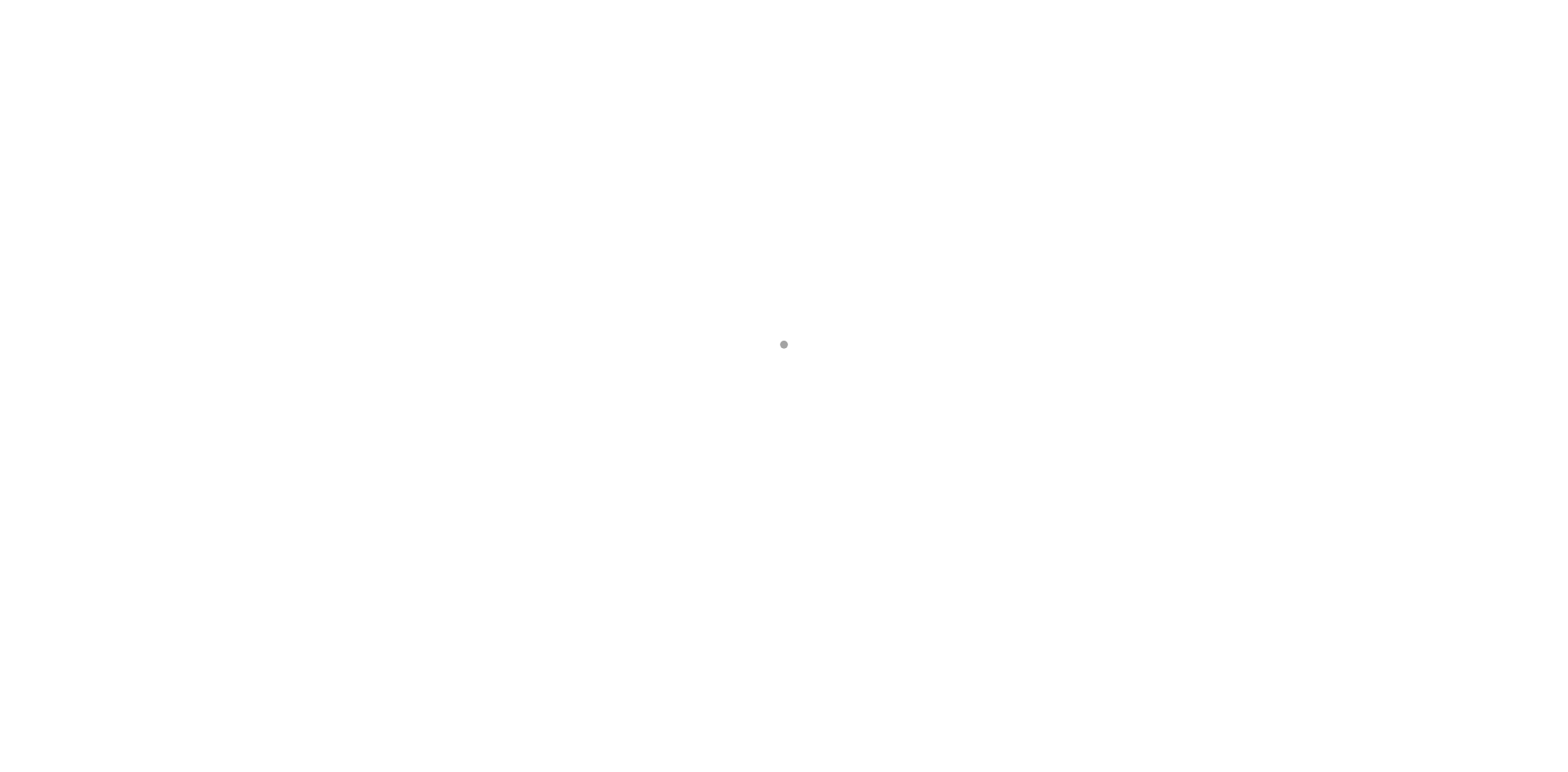 scroll, scrollTop: 0, scrollLeft: 0, axis: both 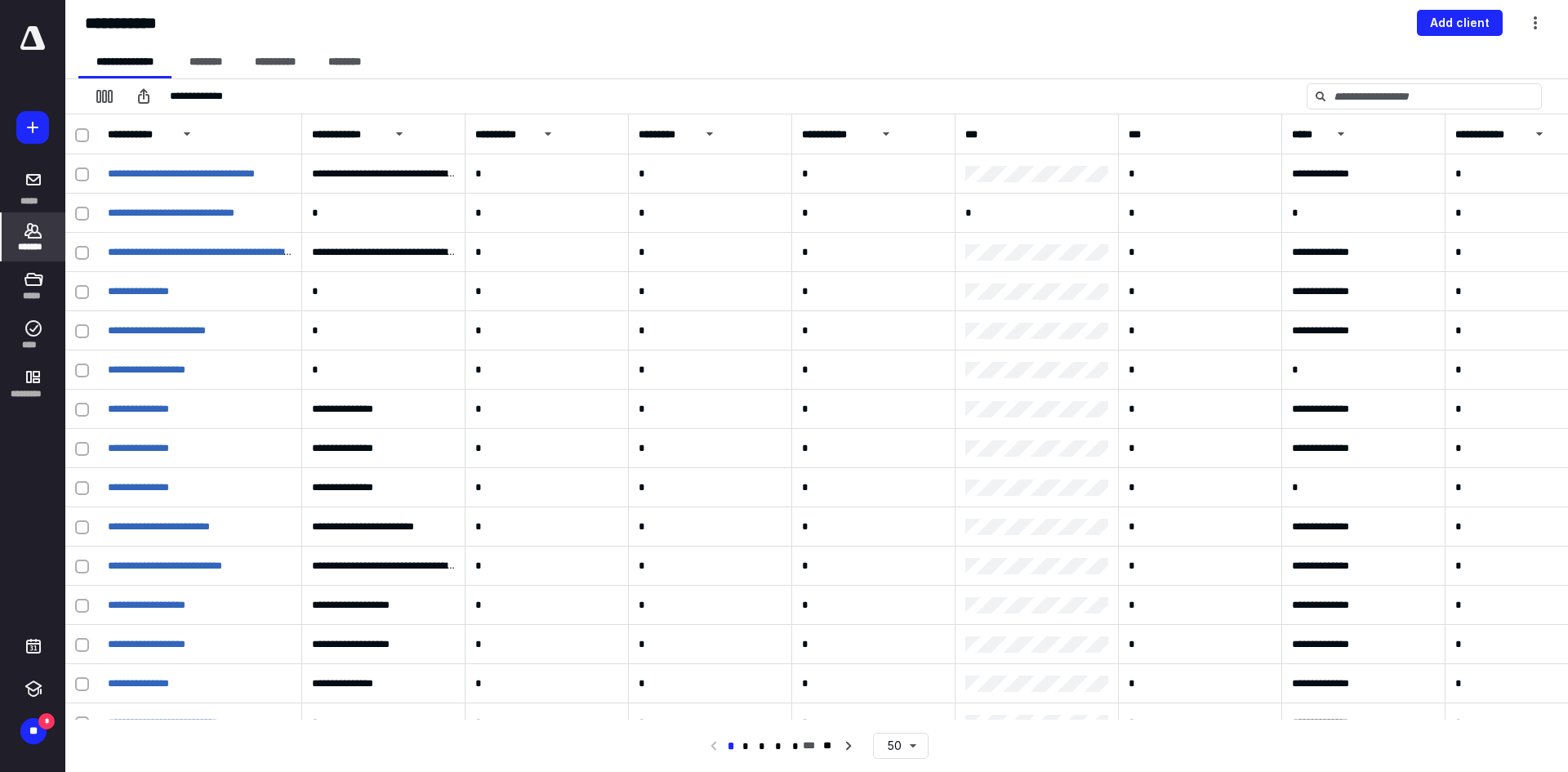 click 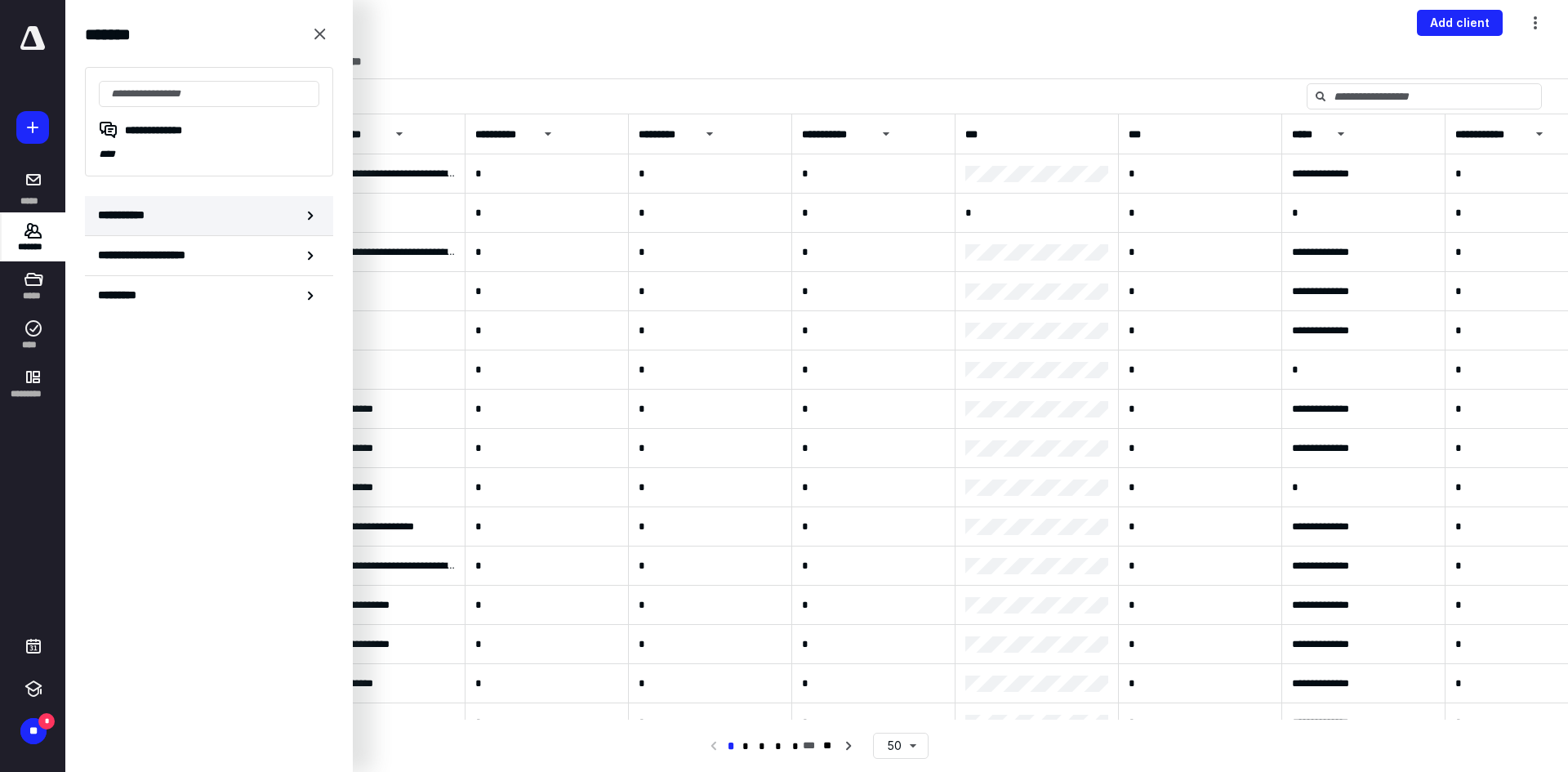 click on "**********" at bounding box center [125, 215] 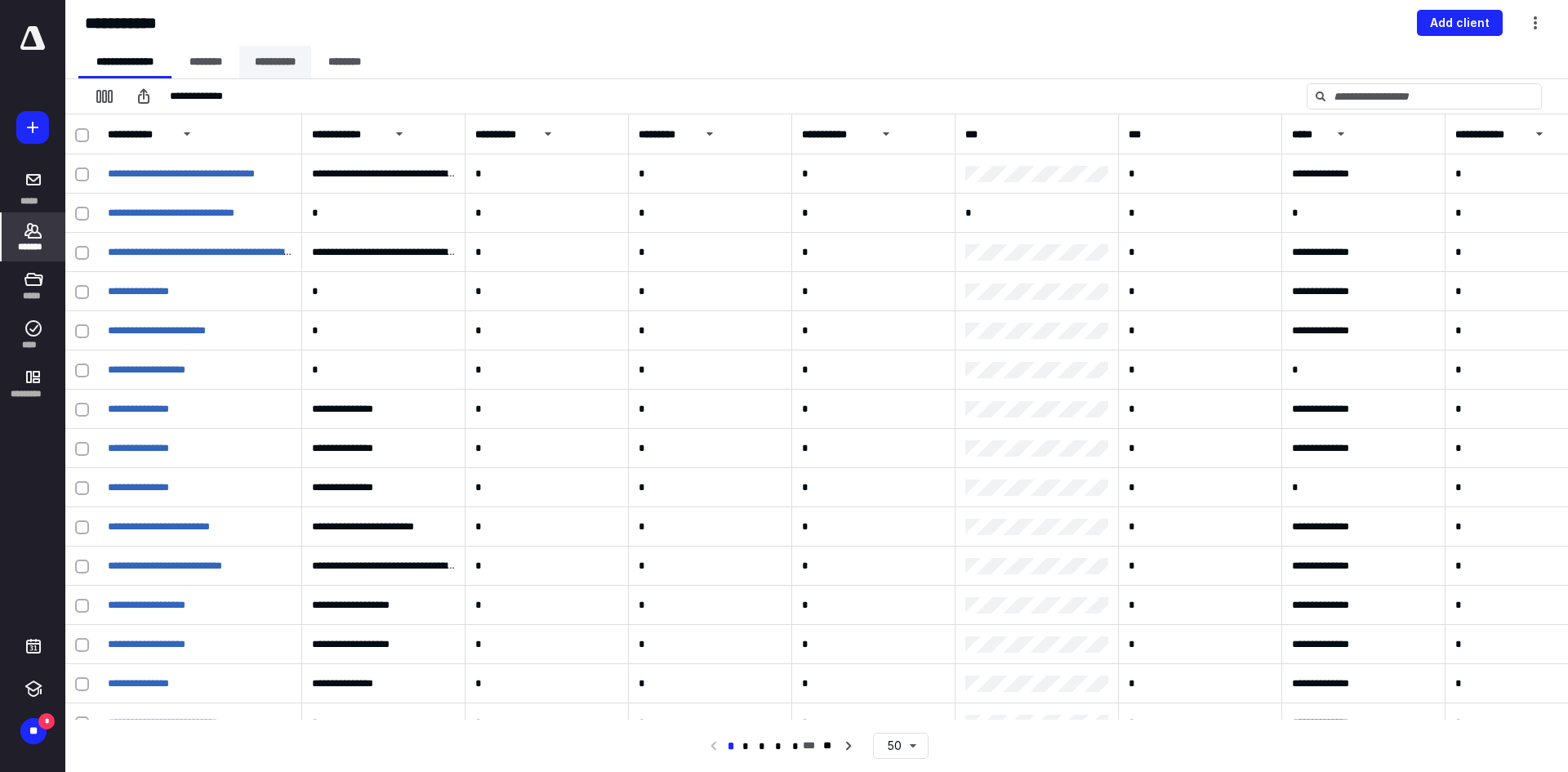 click on "**********" at bounding box center (275, 62) 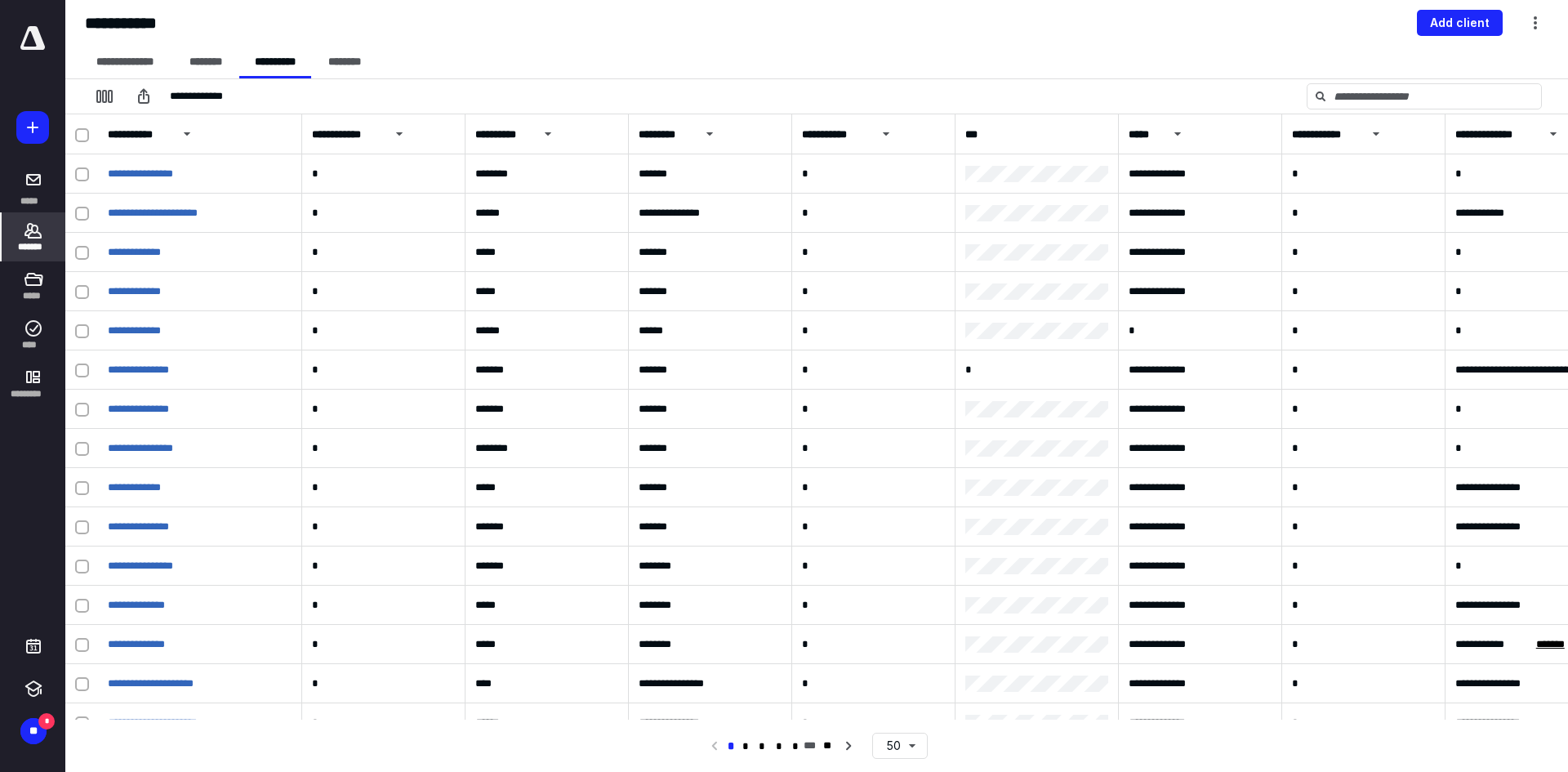 click 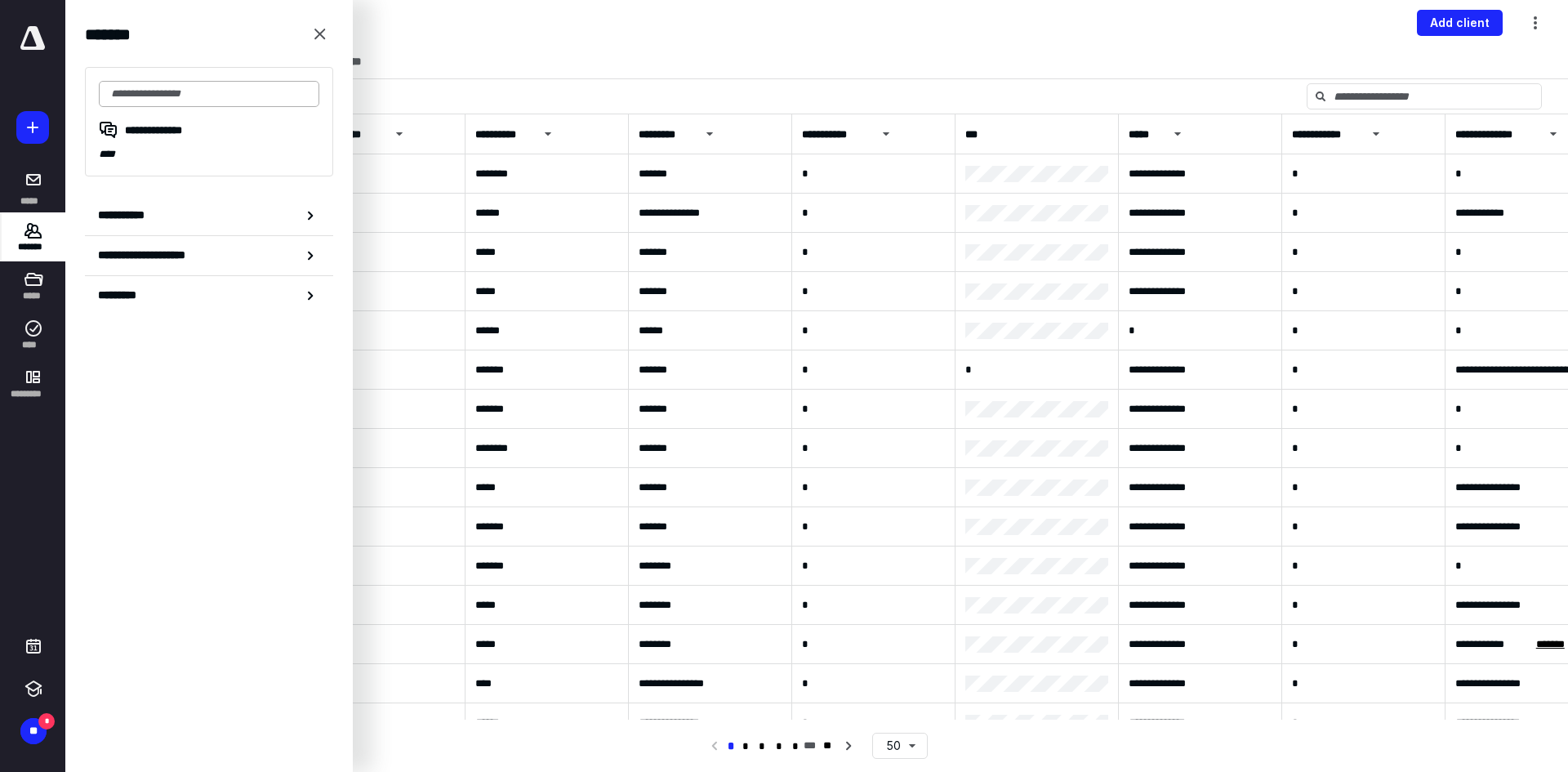 click at bounding box center [209, 94] 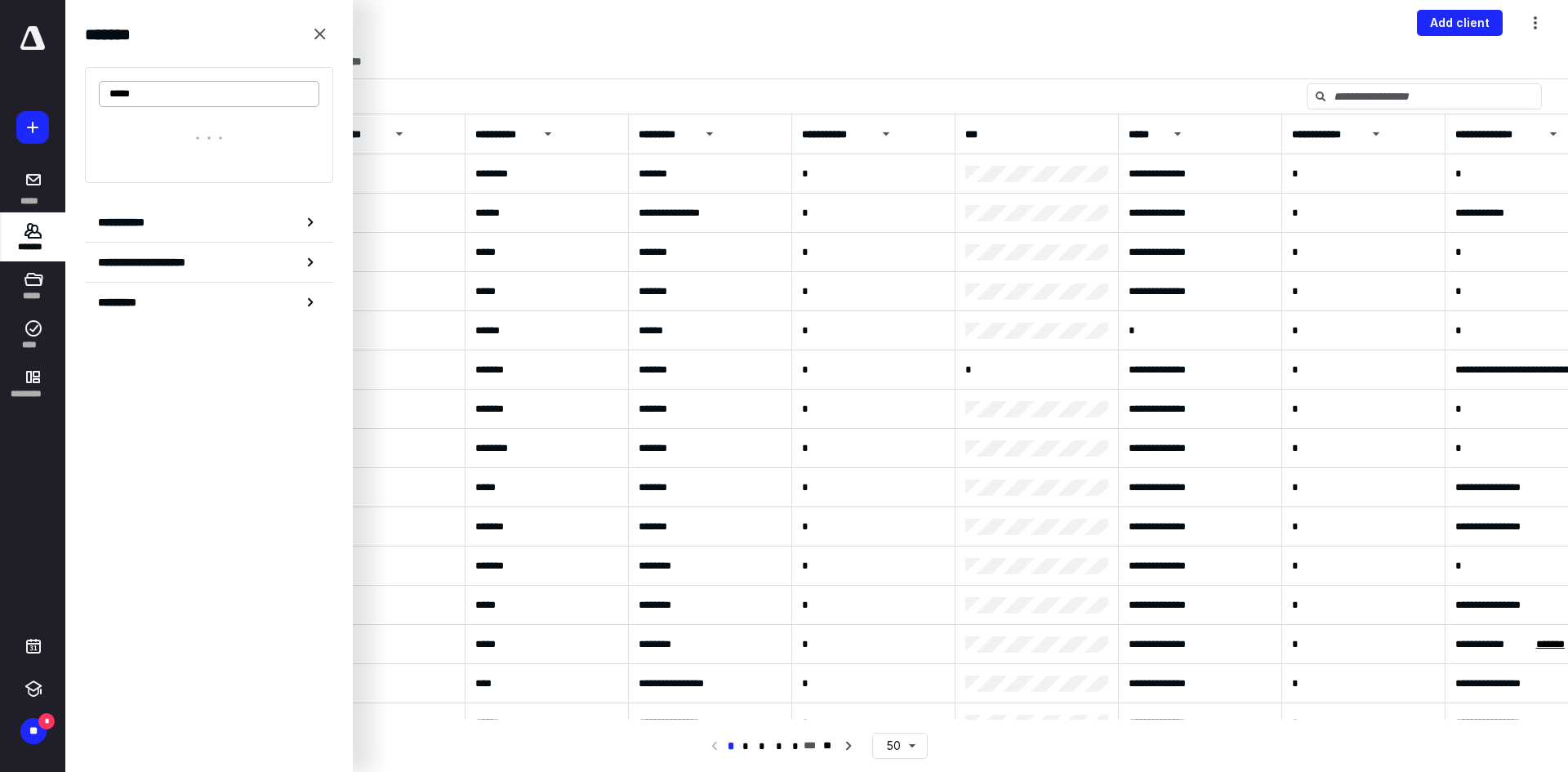 type on "******" 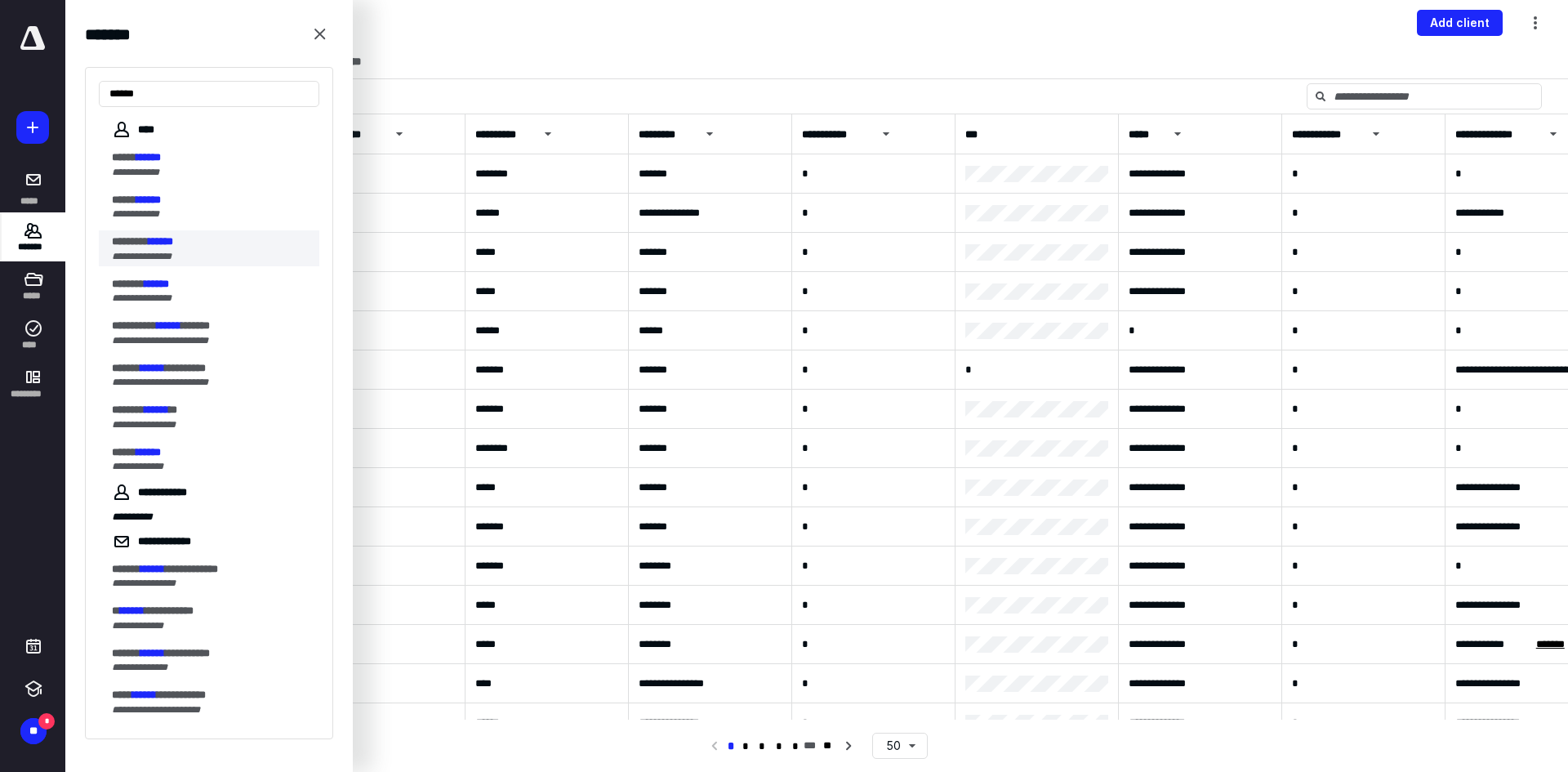 click on "******** ******" at bounding box center (211, 242) 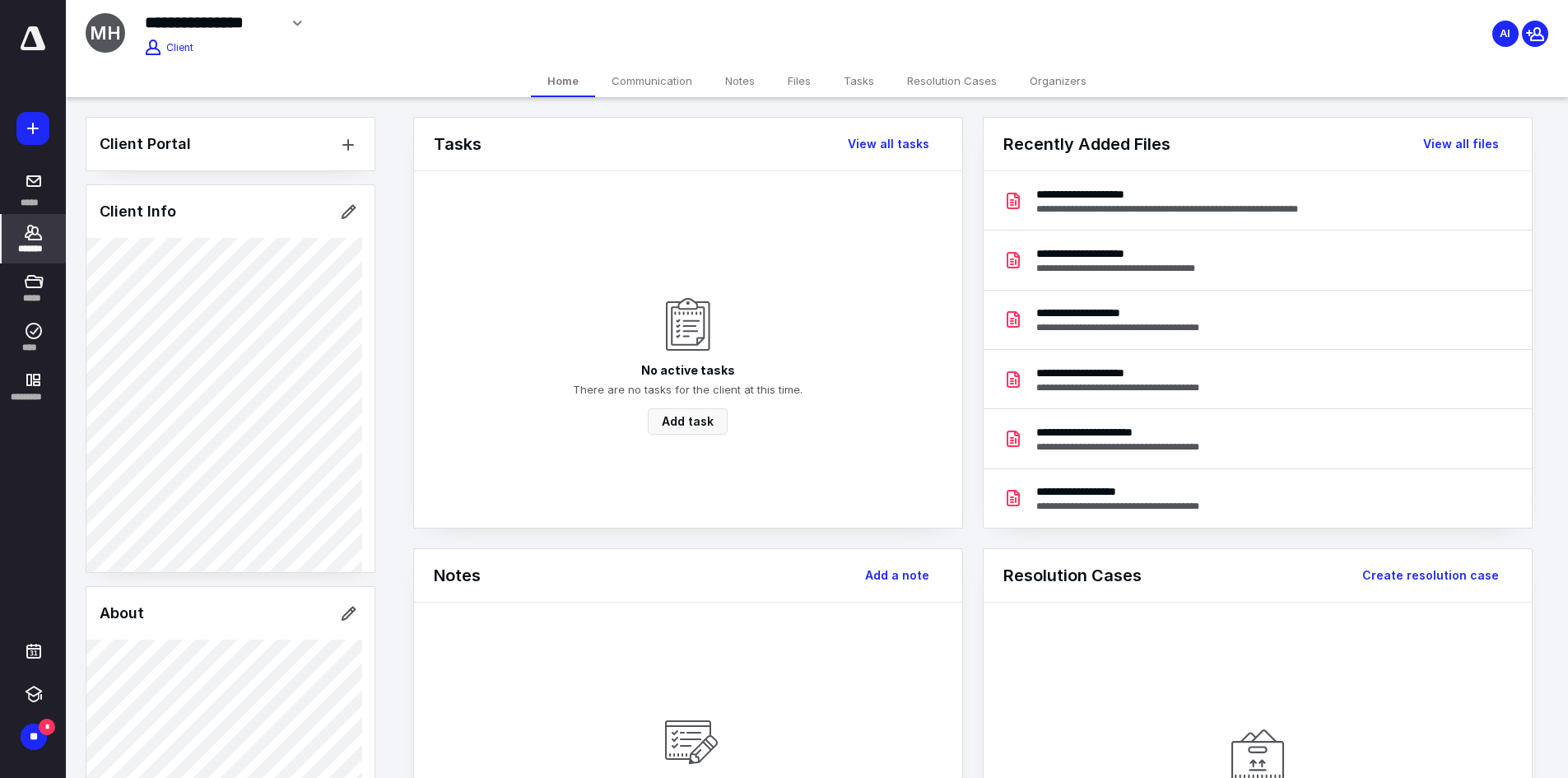 click on "Files" at bounding box center (799, 81) 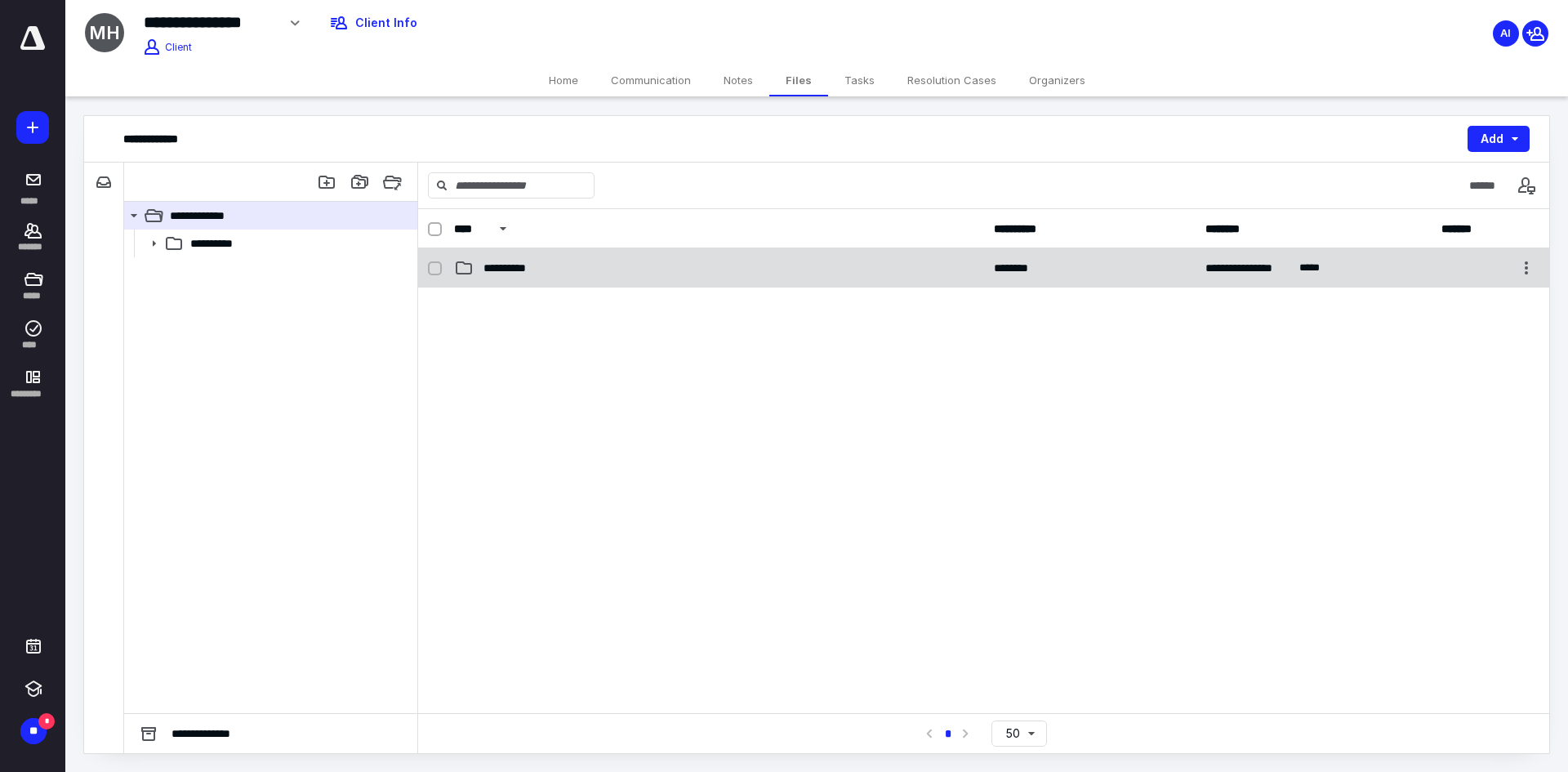 click on "**********" at bounding box center (719, 268) 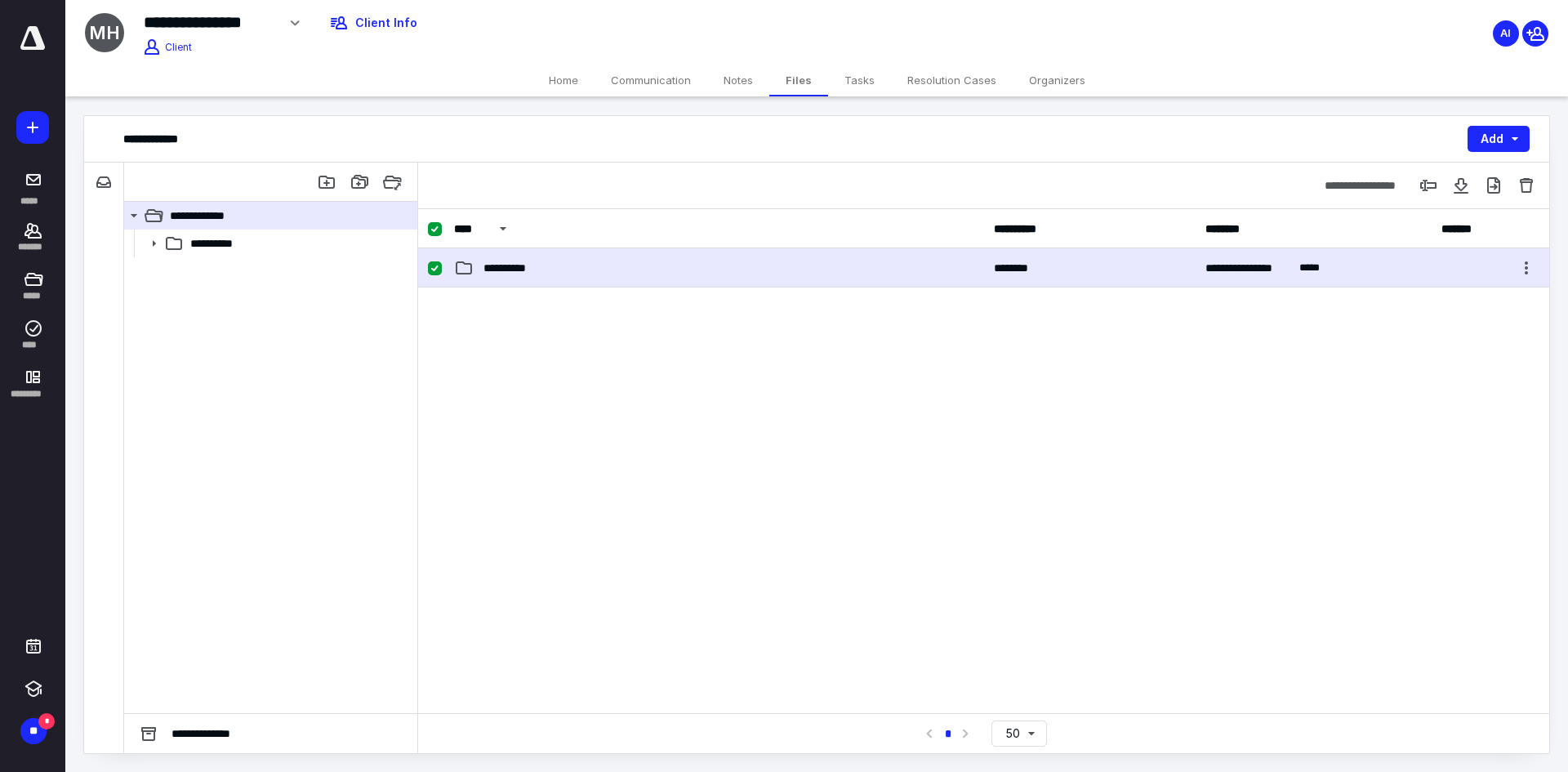 checkbox on "true" 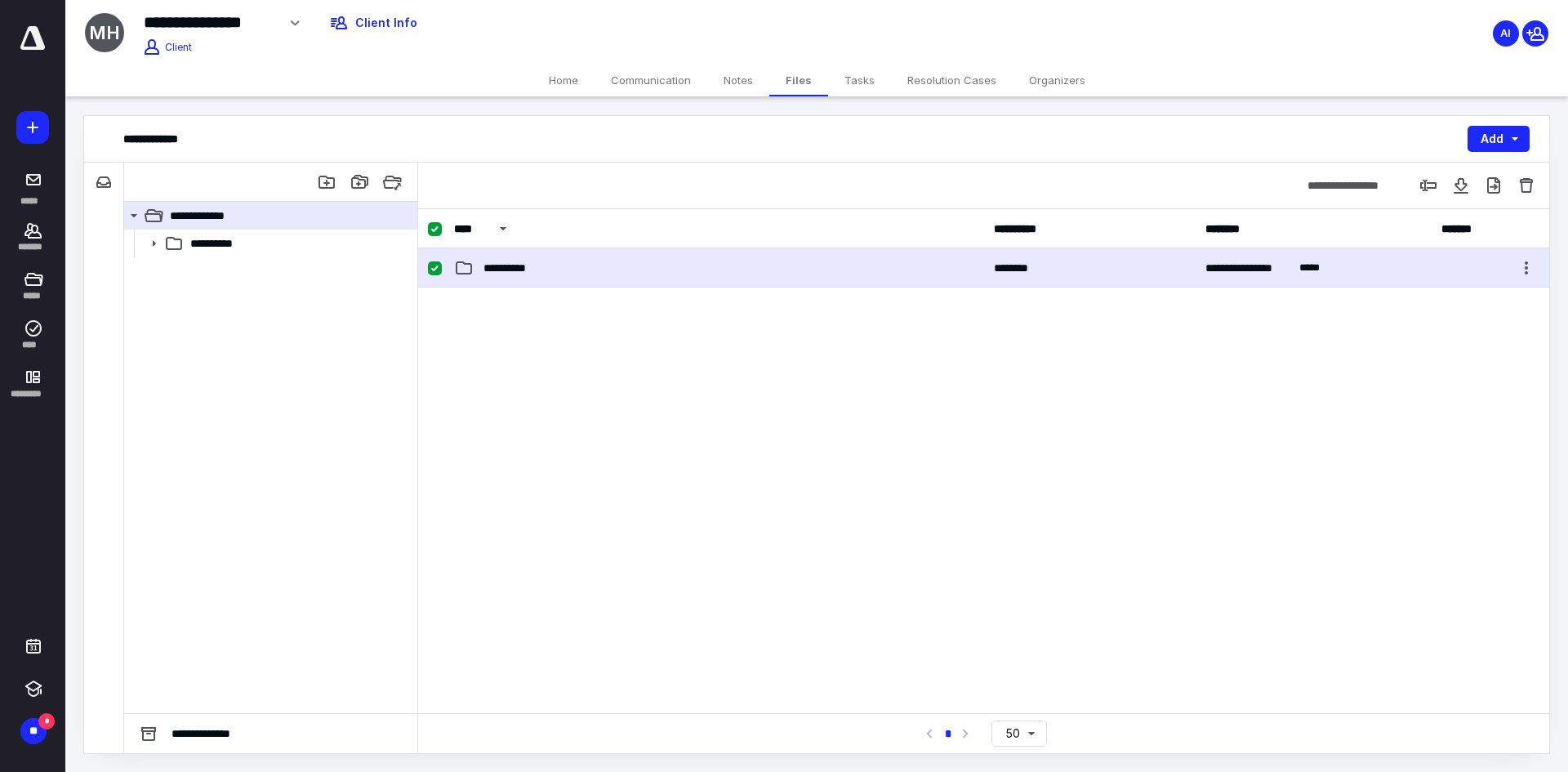 click on "**********" at bounding box center [719, 268] 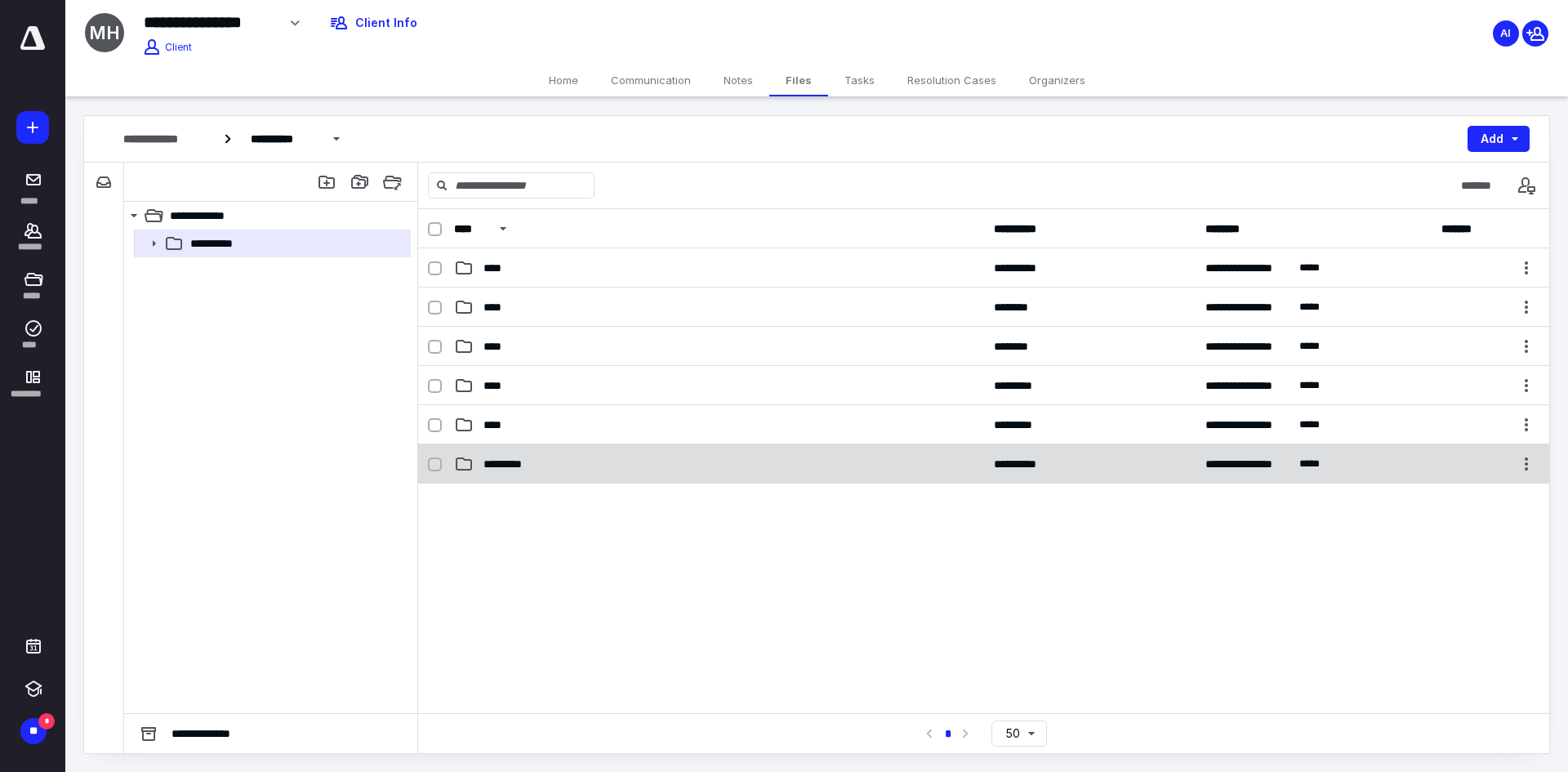 click on "**********" at bounding box center [983, 464] 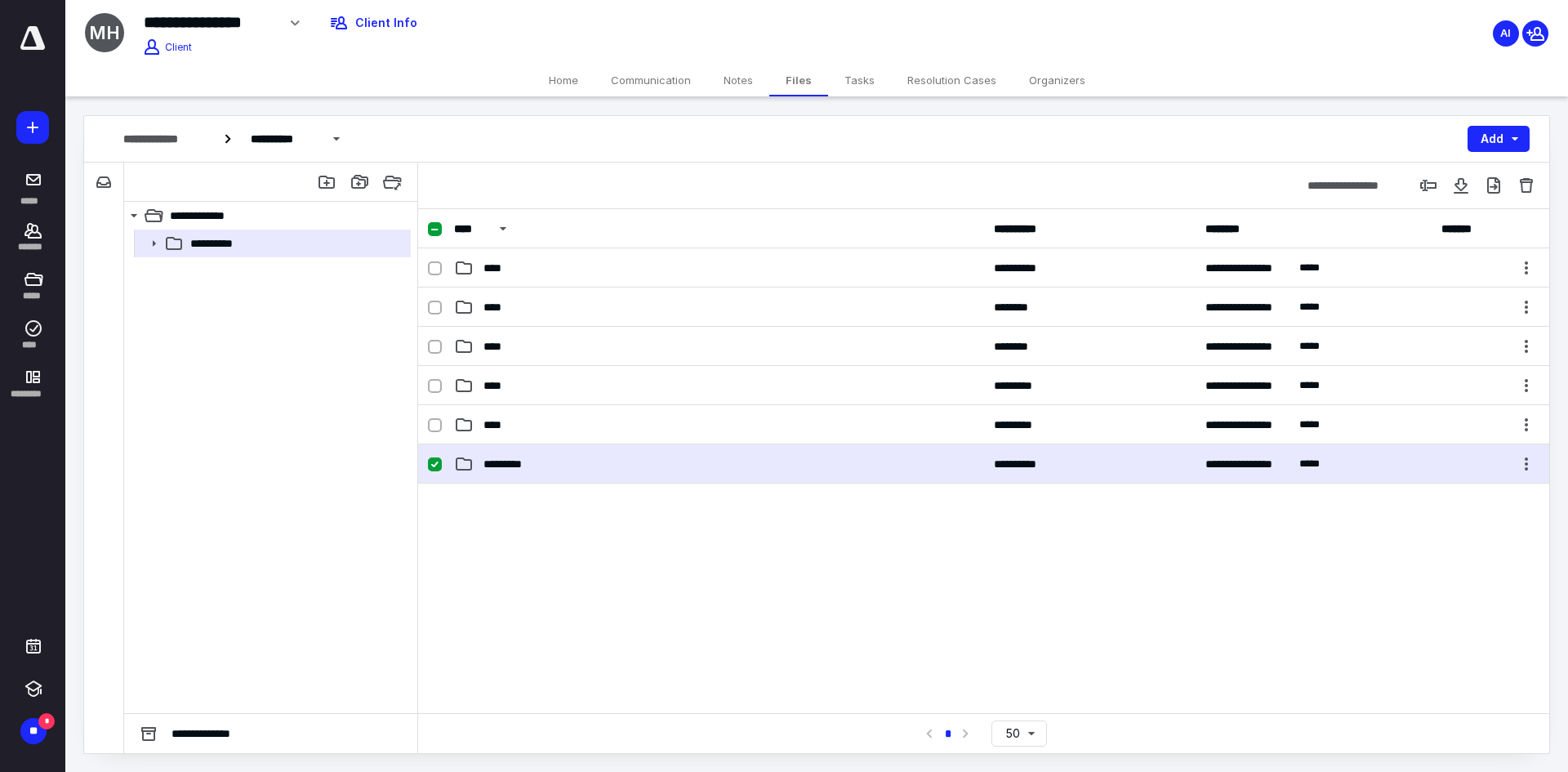 click on "**********" at bounding box center [983, 464] 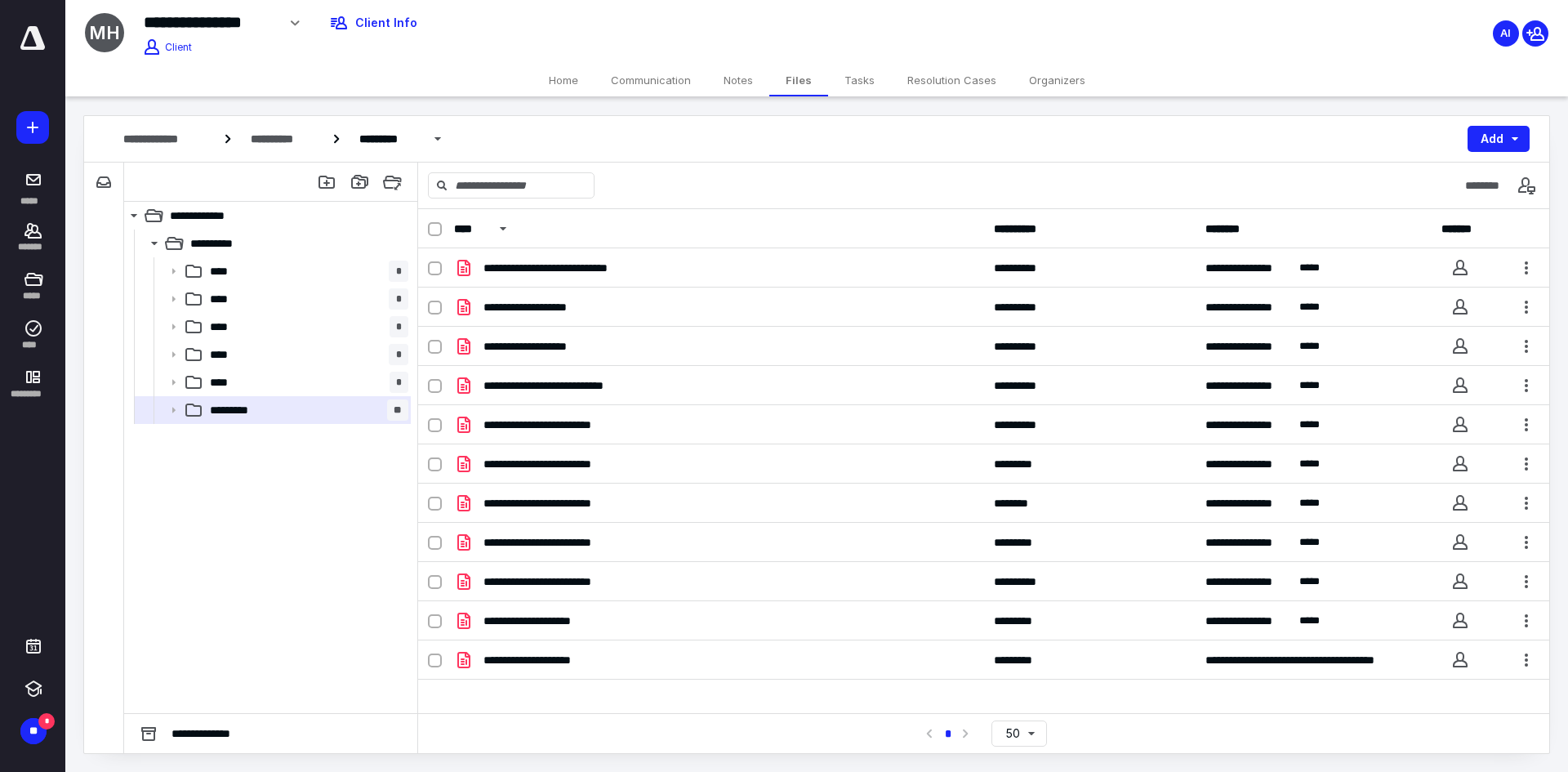 drag, startPoint x: 572, startPoint y: 75, endPoint x: 564, endPoint y: 76, distance: 8.062258 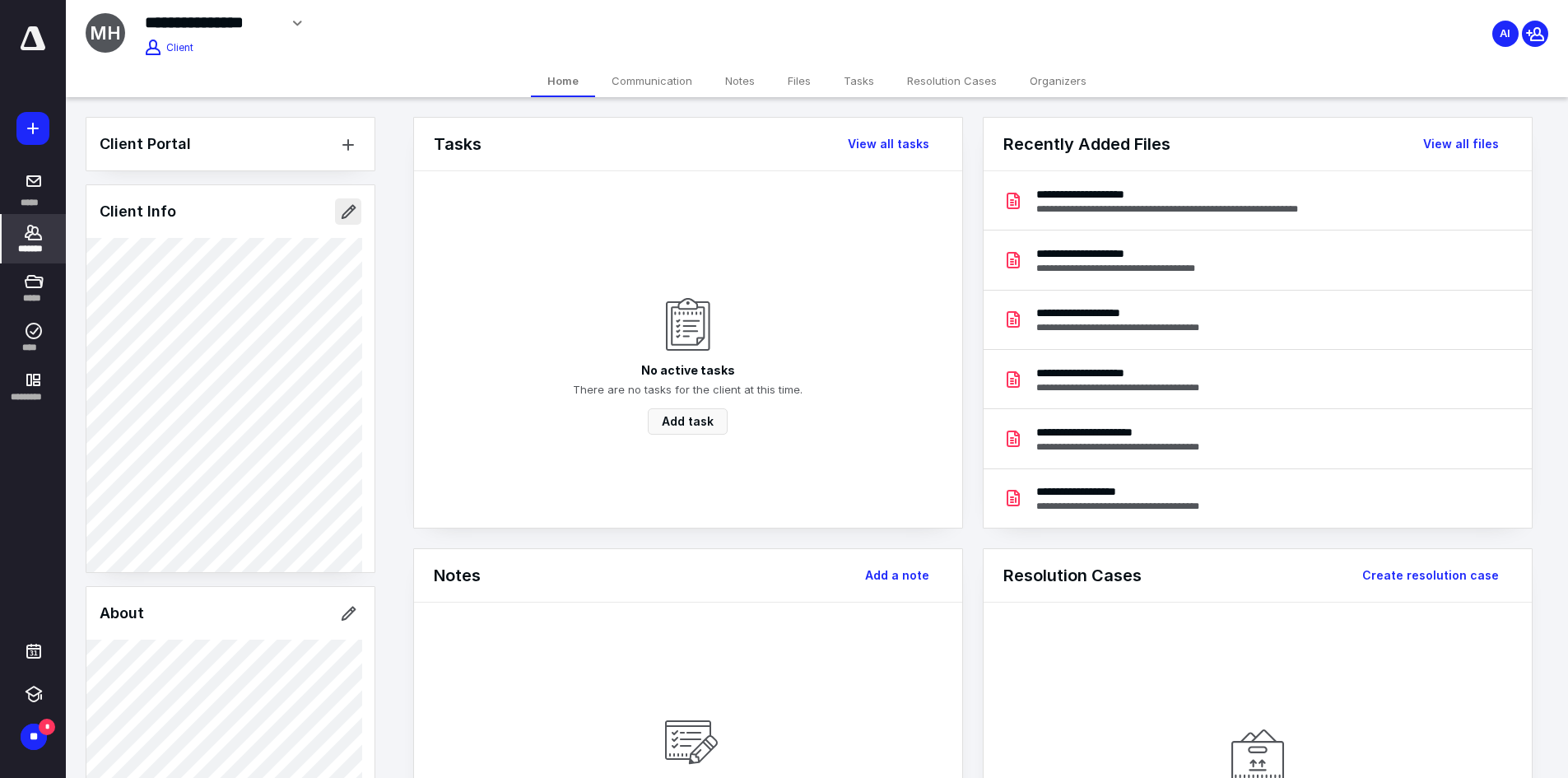 click at bounding box center [348, 212] 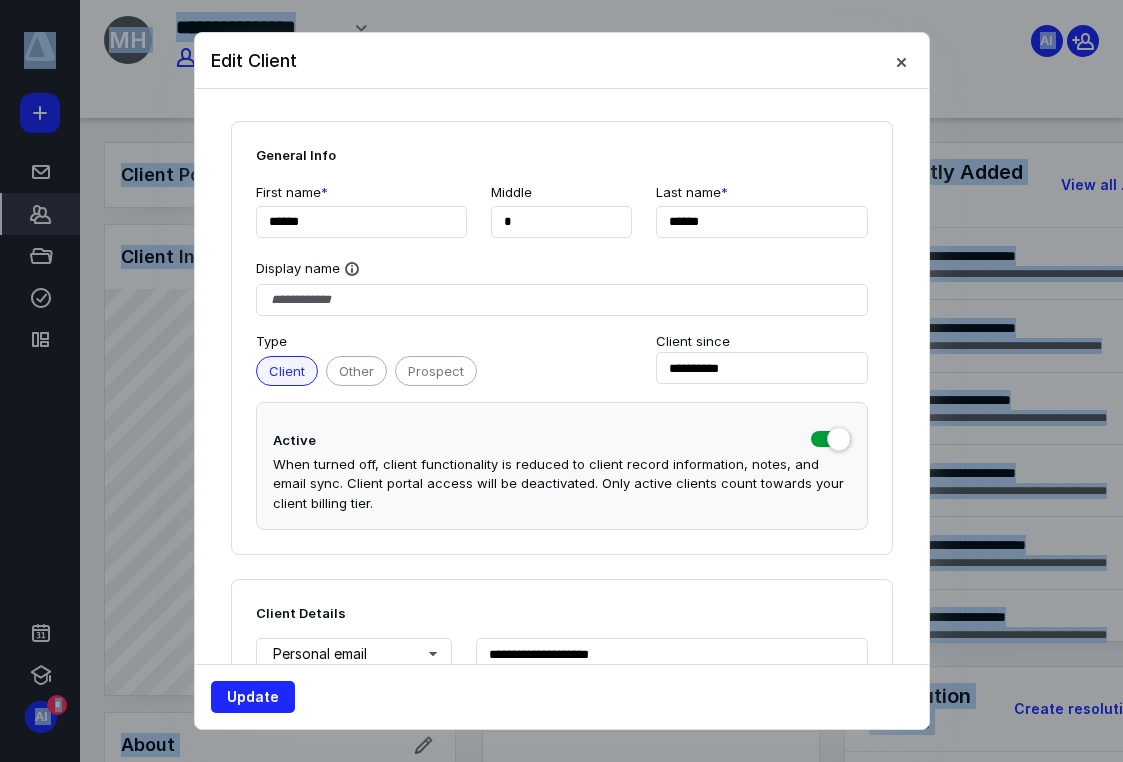click on "**********" at bounding box center [561, 381] 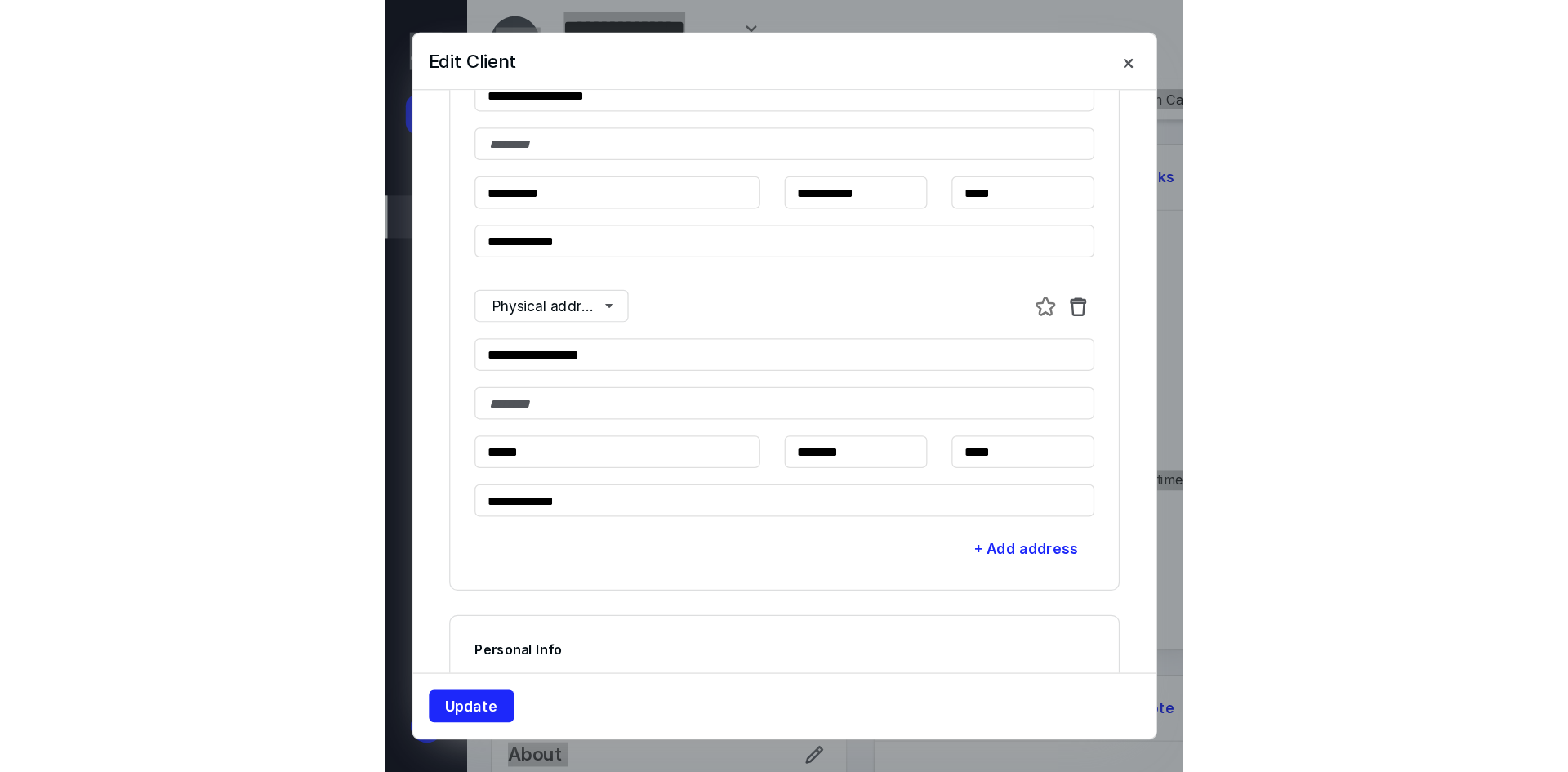 scroll, scrollTop: 899, scrollLeft: 0, axis: vertical 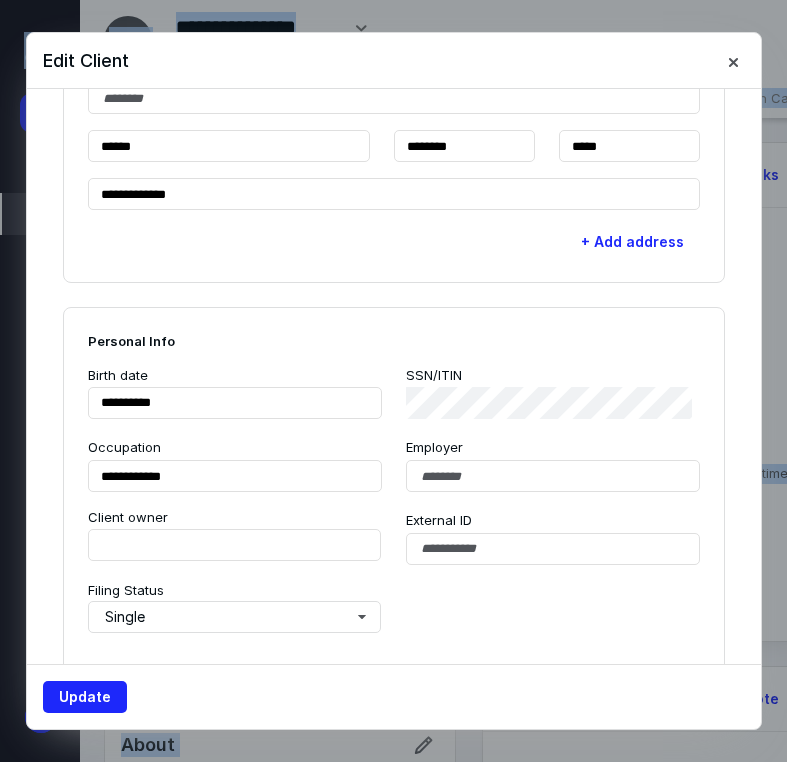 click at bounding box center [393, 381] 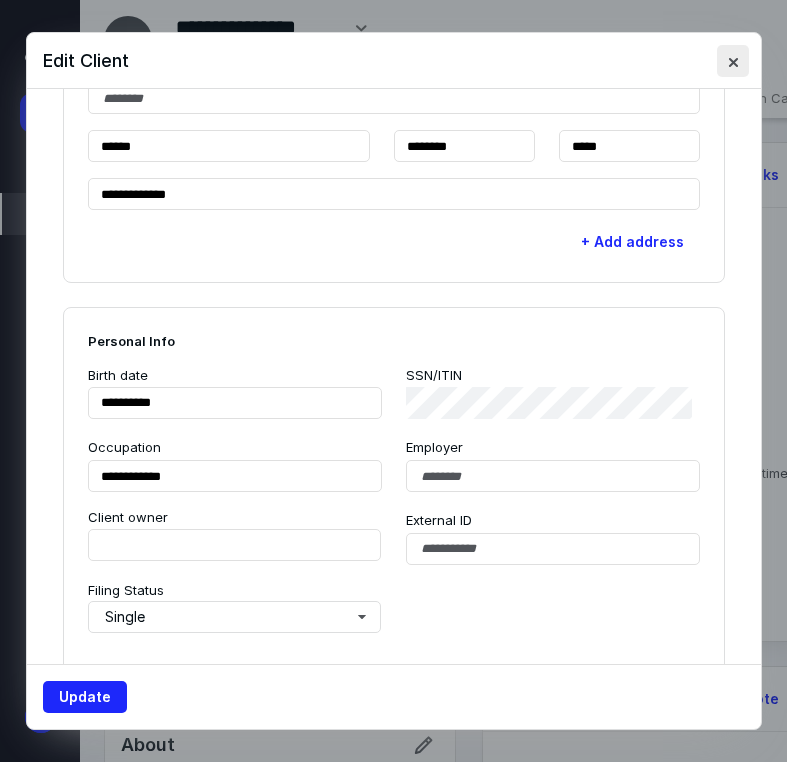 click at bounding box center [733, 61] 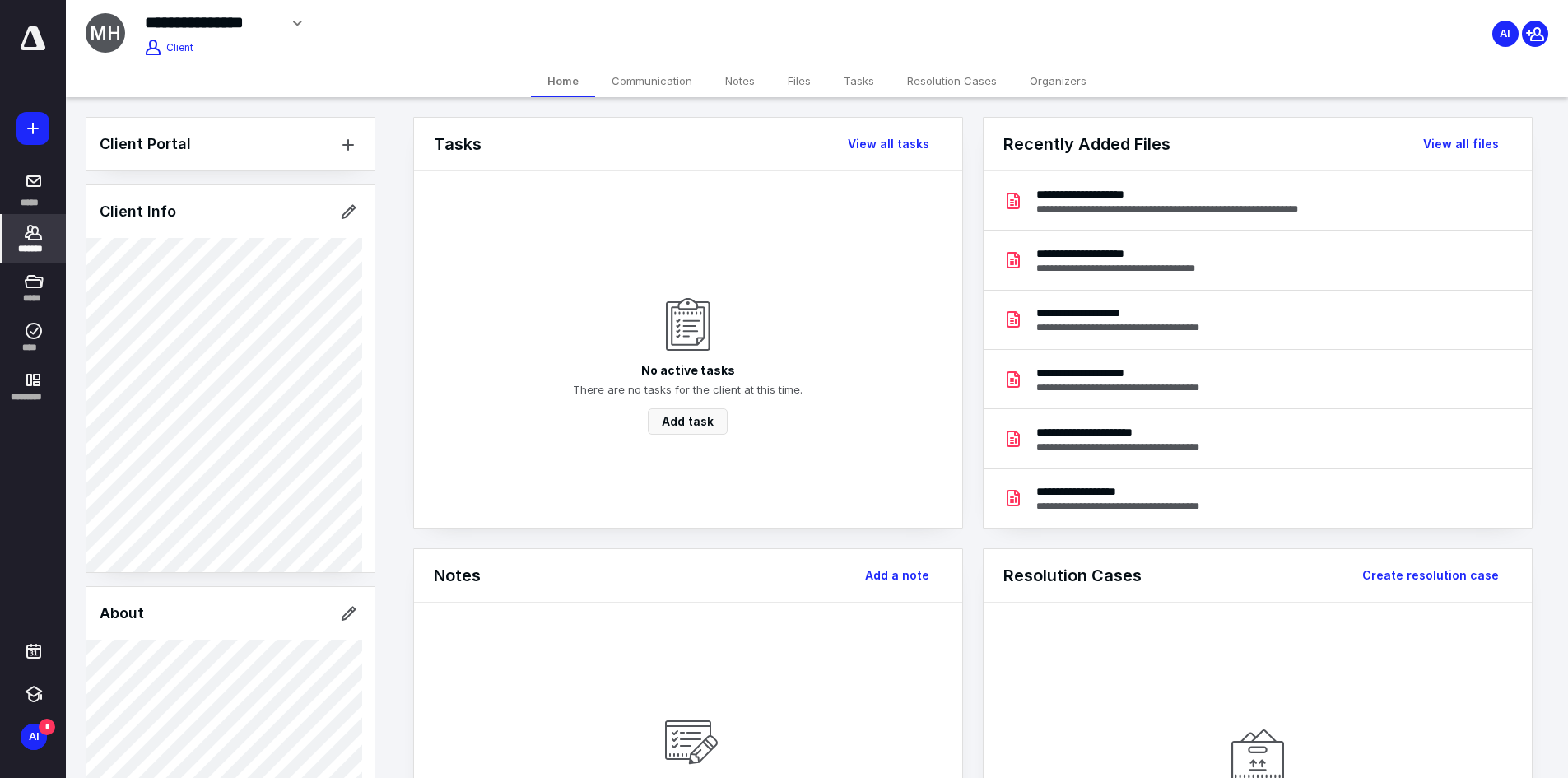 click on "Files" at bounding box center [799, 81] 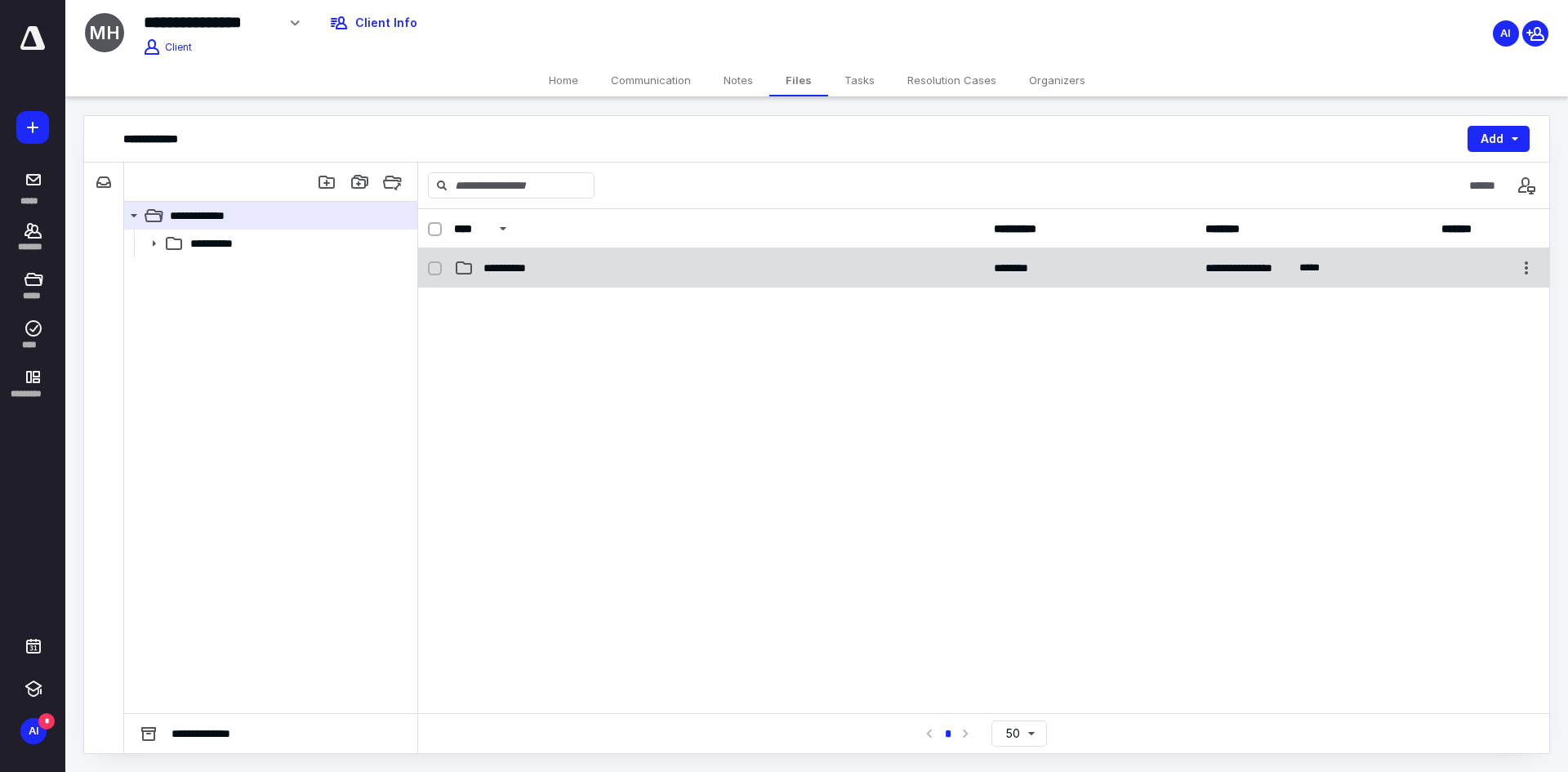 click on "**********" at bounding box center (514, 268) 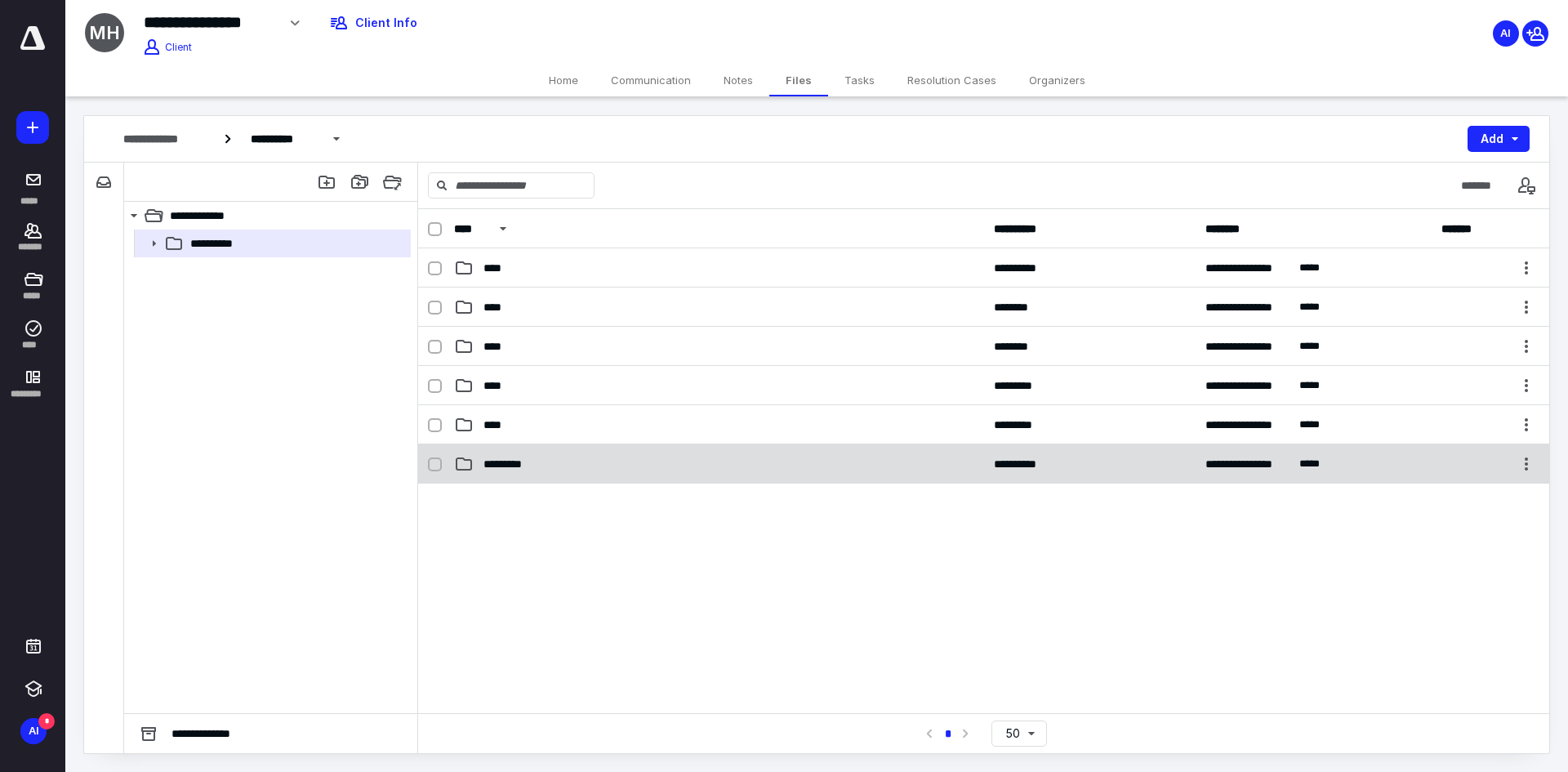 click on "*********" at bounding box center [719, 464] 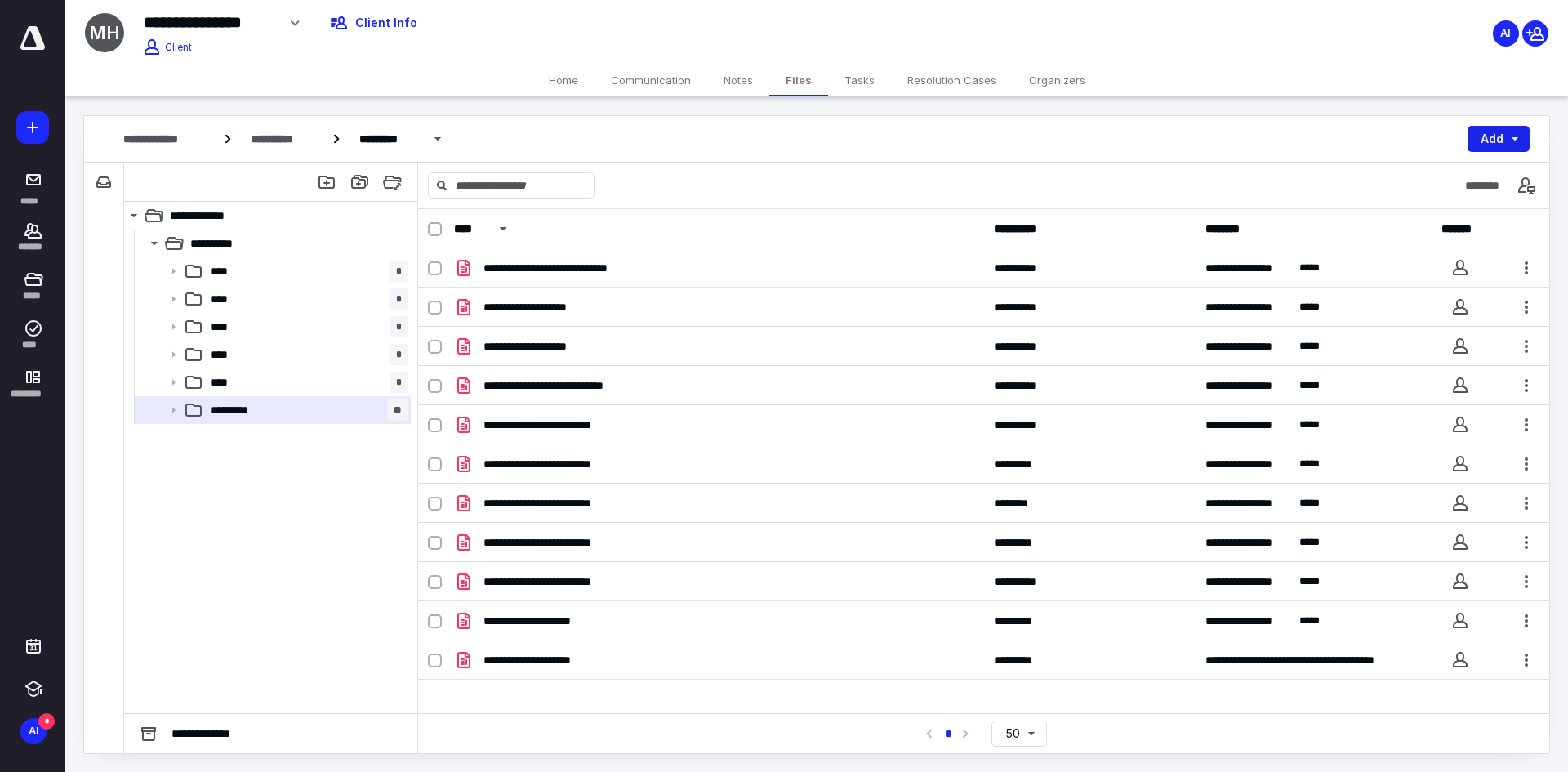 click on "Add" at bounding box center [1499, 139] 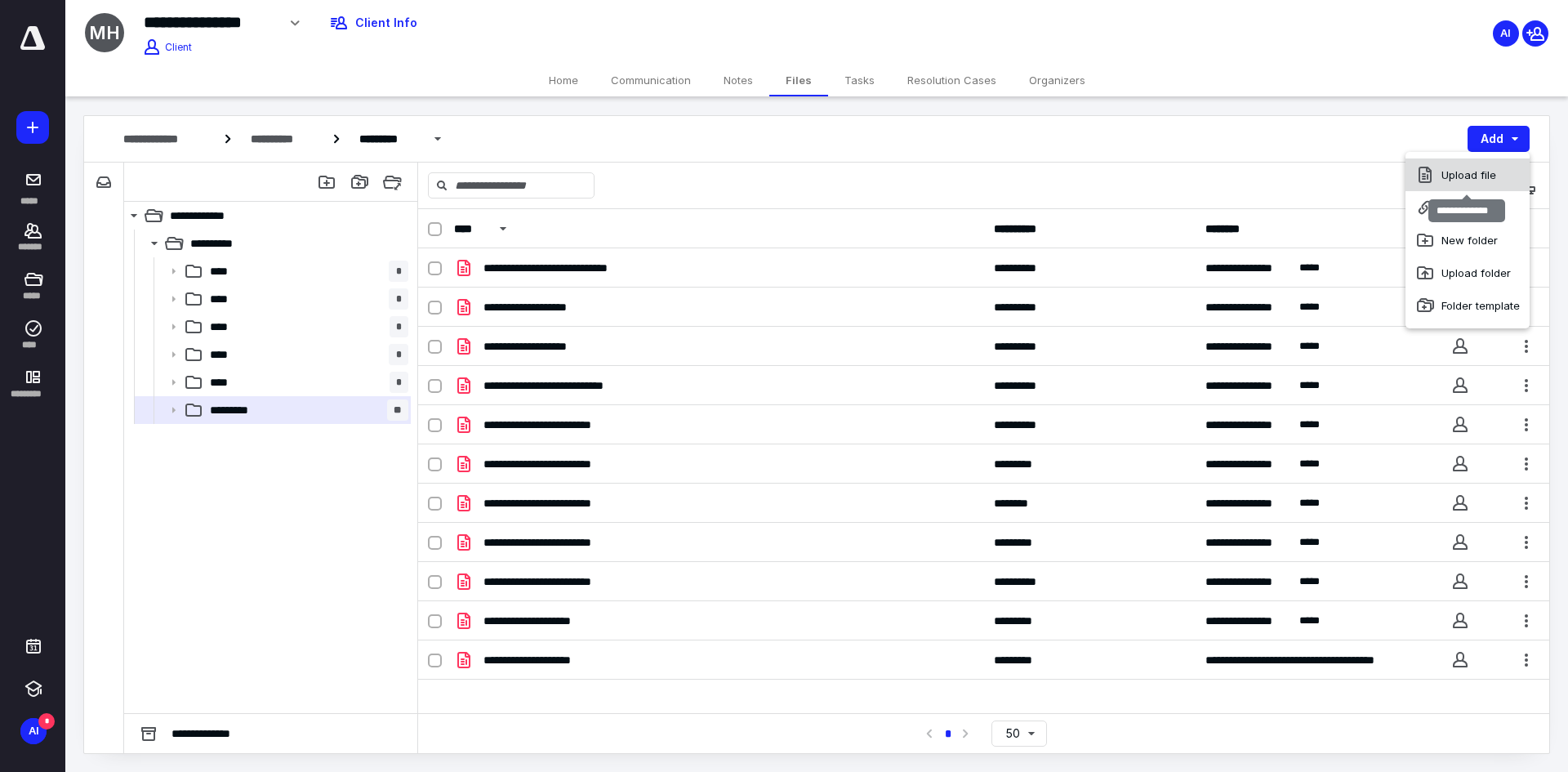 click on "Upload file" at bounding box center (1468, 175) 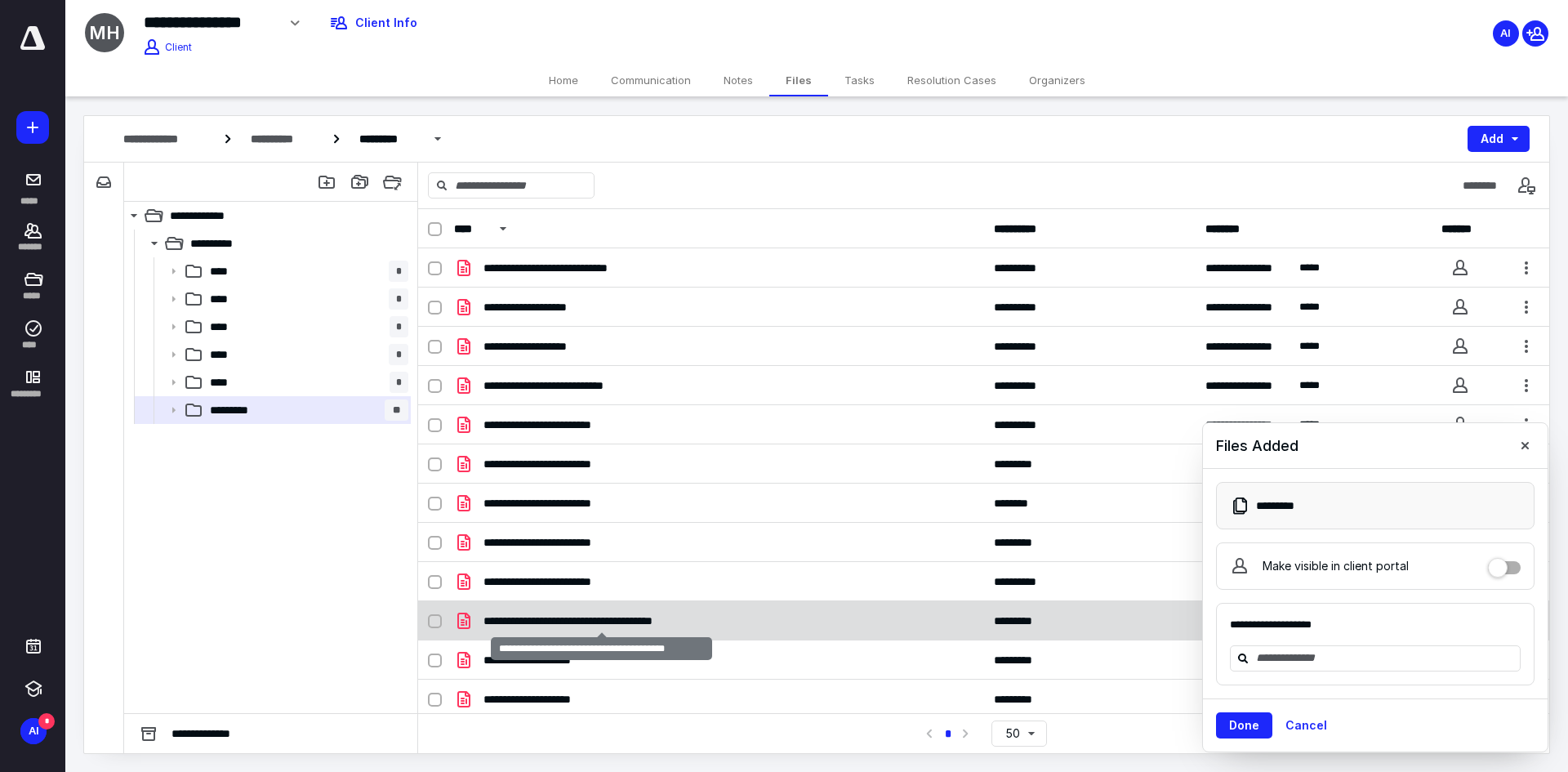 checkbox on "true" 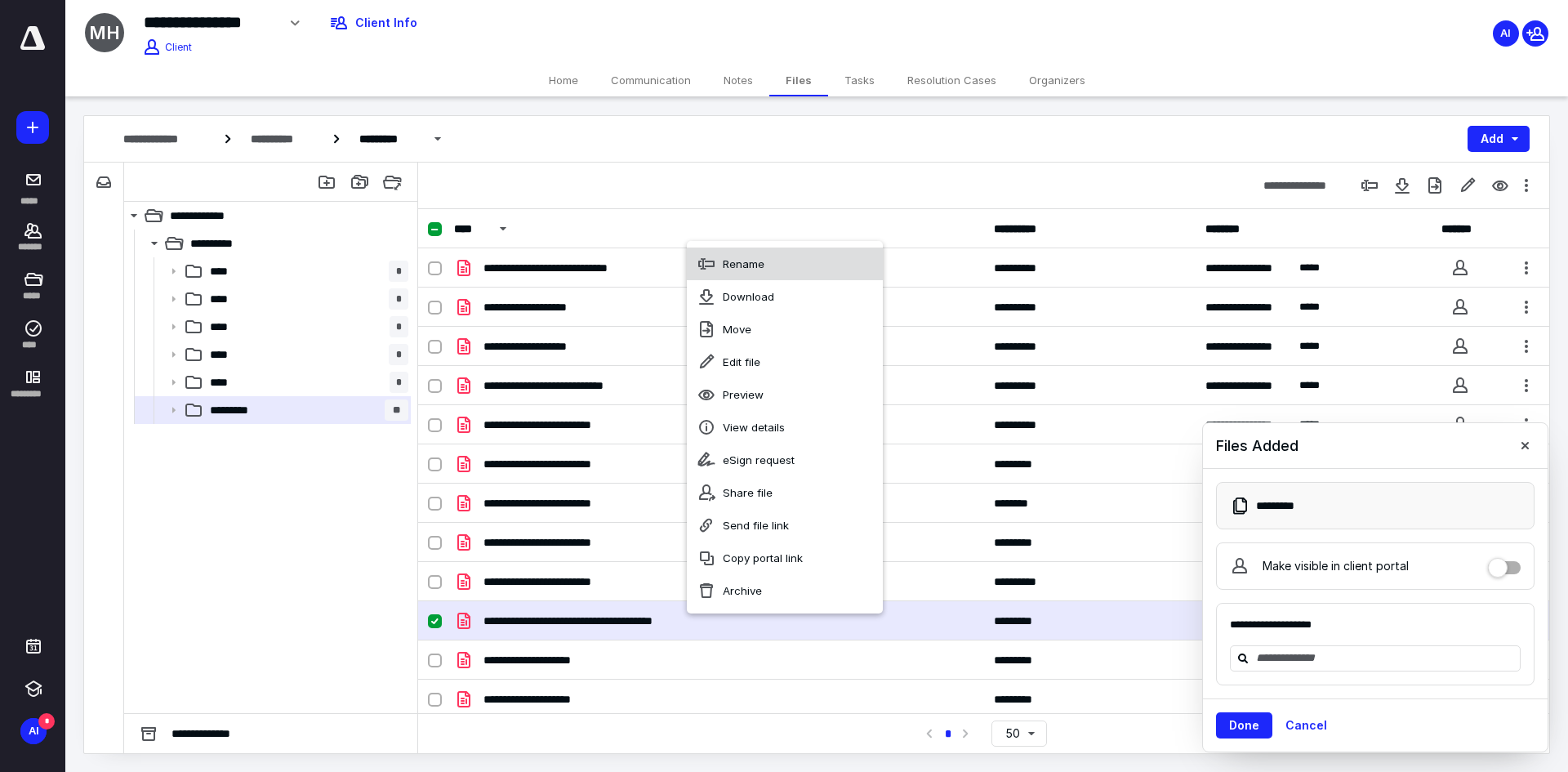 click on "Rename" at bounding box center [785, 264] 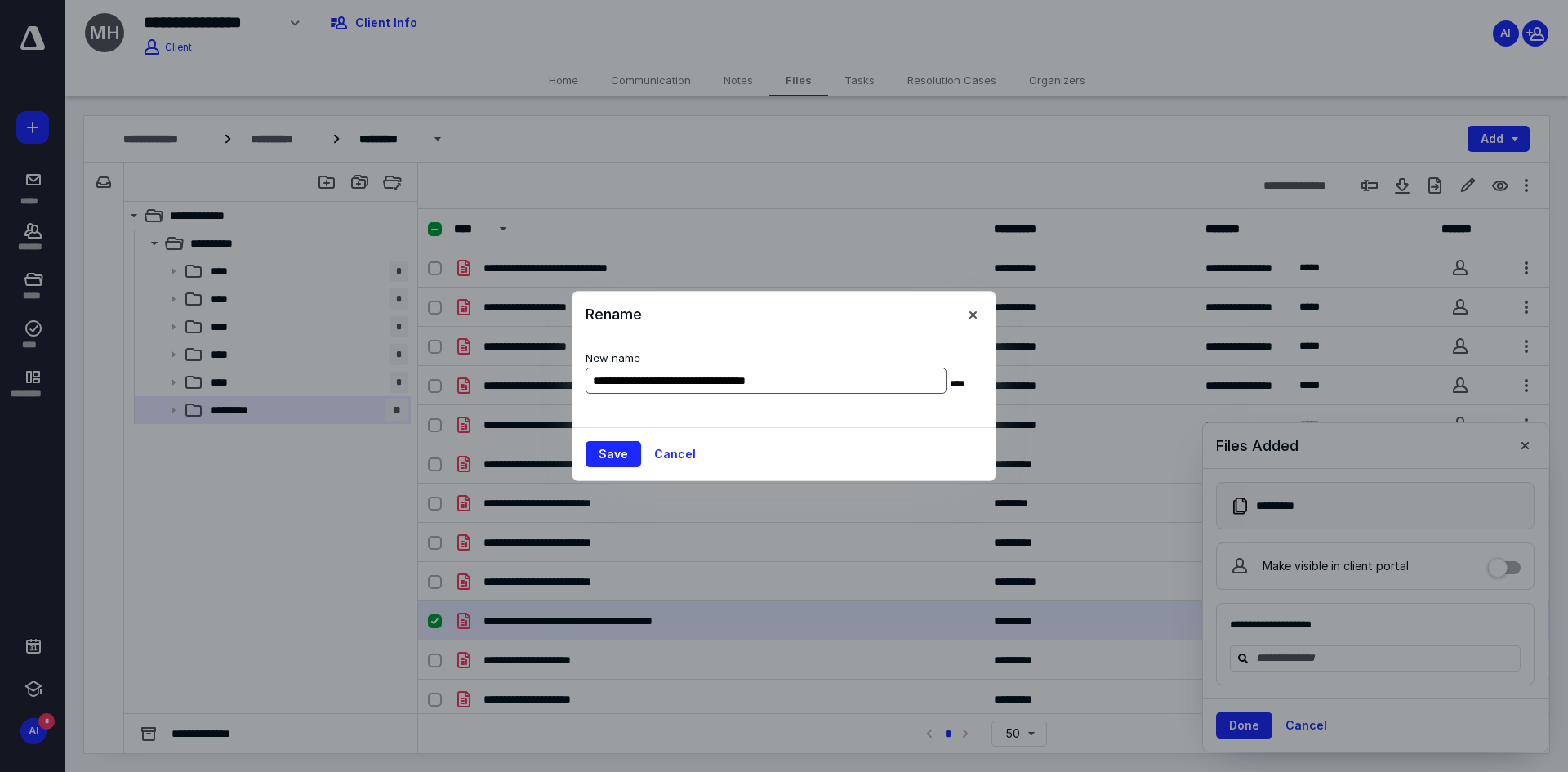 click on "**********" at bounding box center (766, 381) 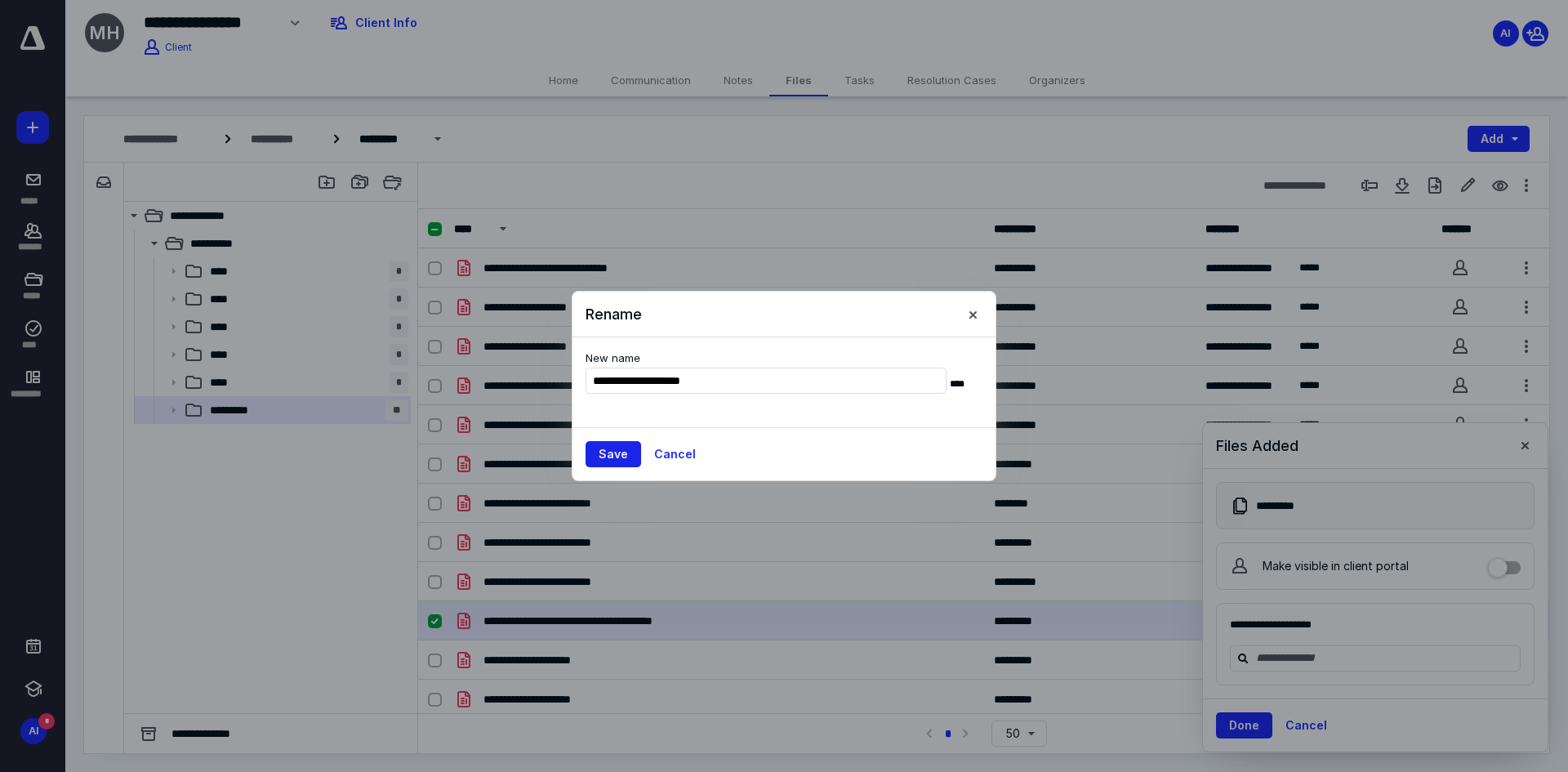 type on "**********" 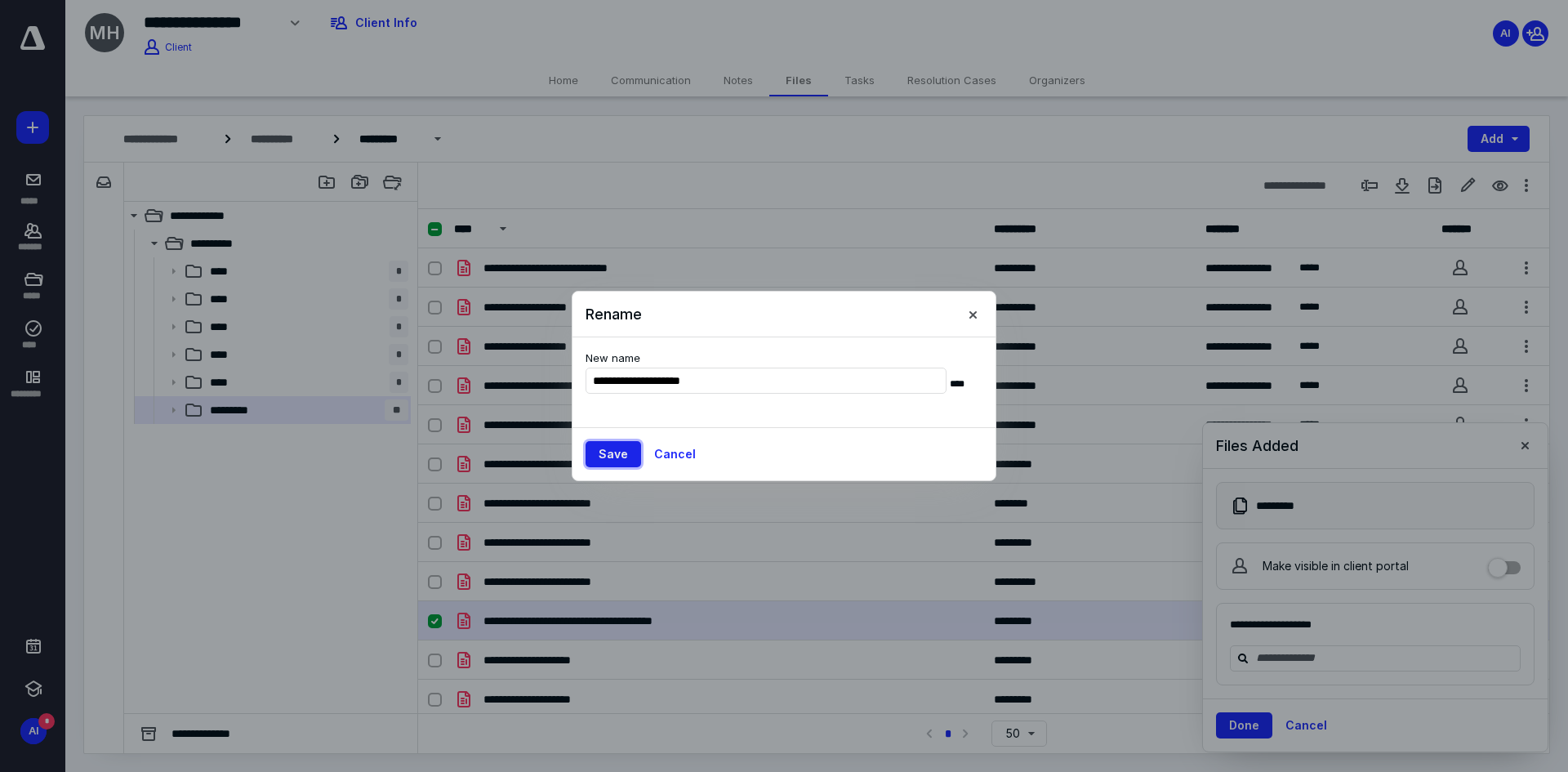 click on "Save" at bounding box center [613, 454] 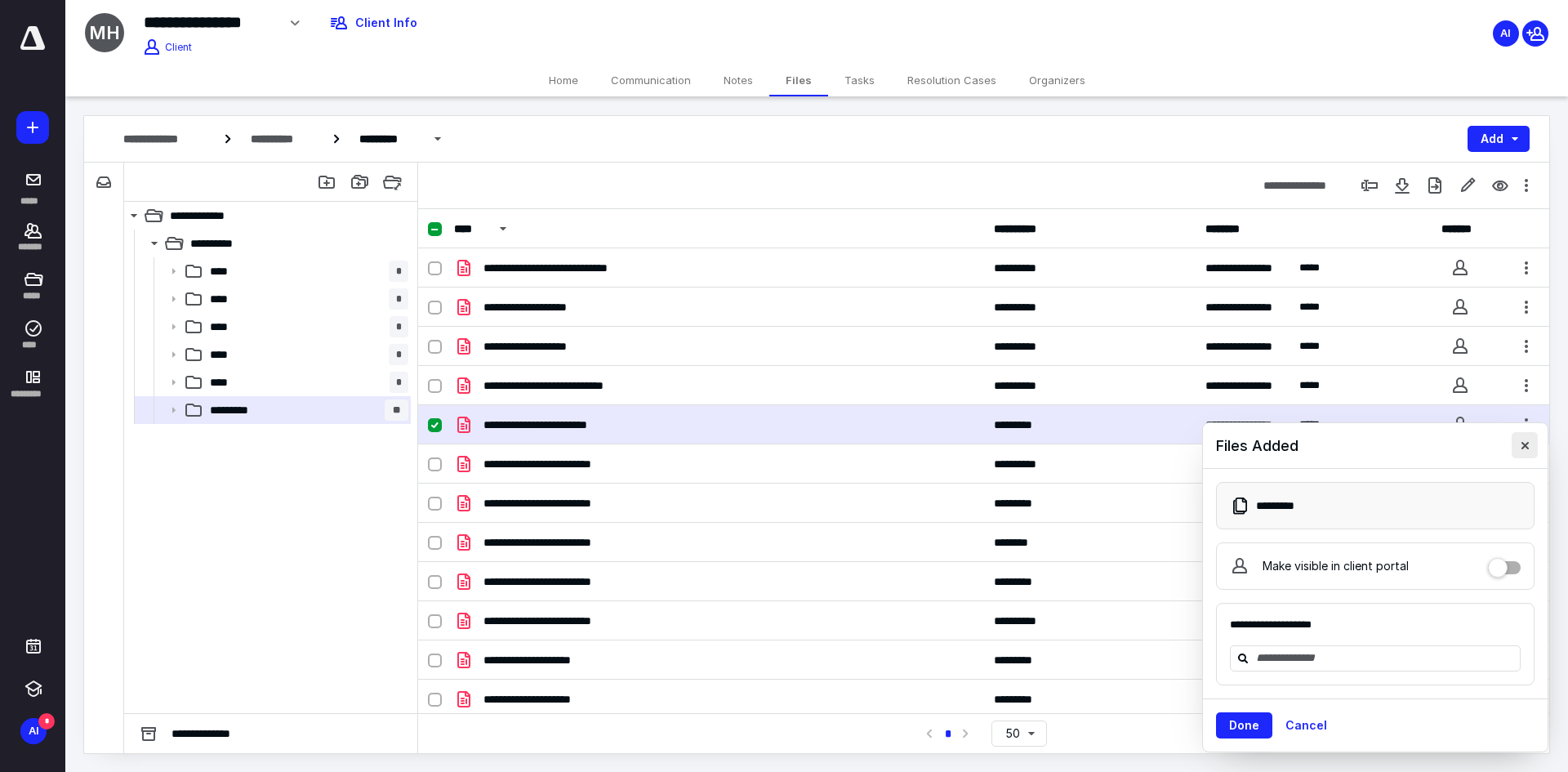 click at bounding box center (1525, 445) 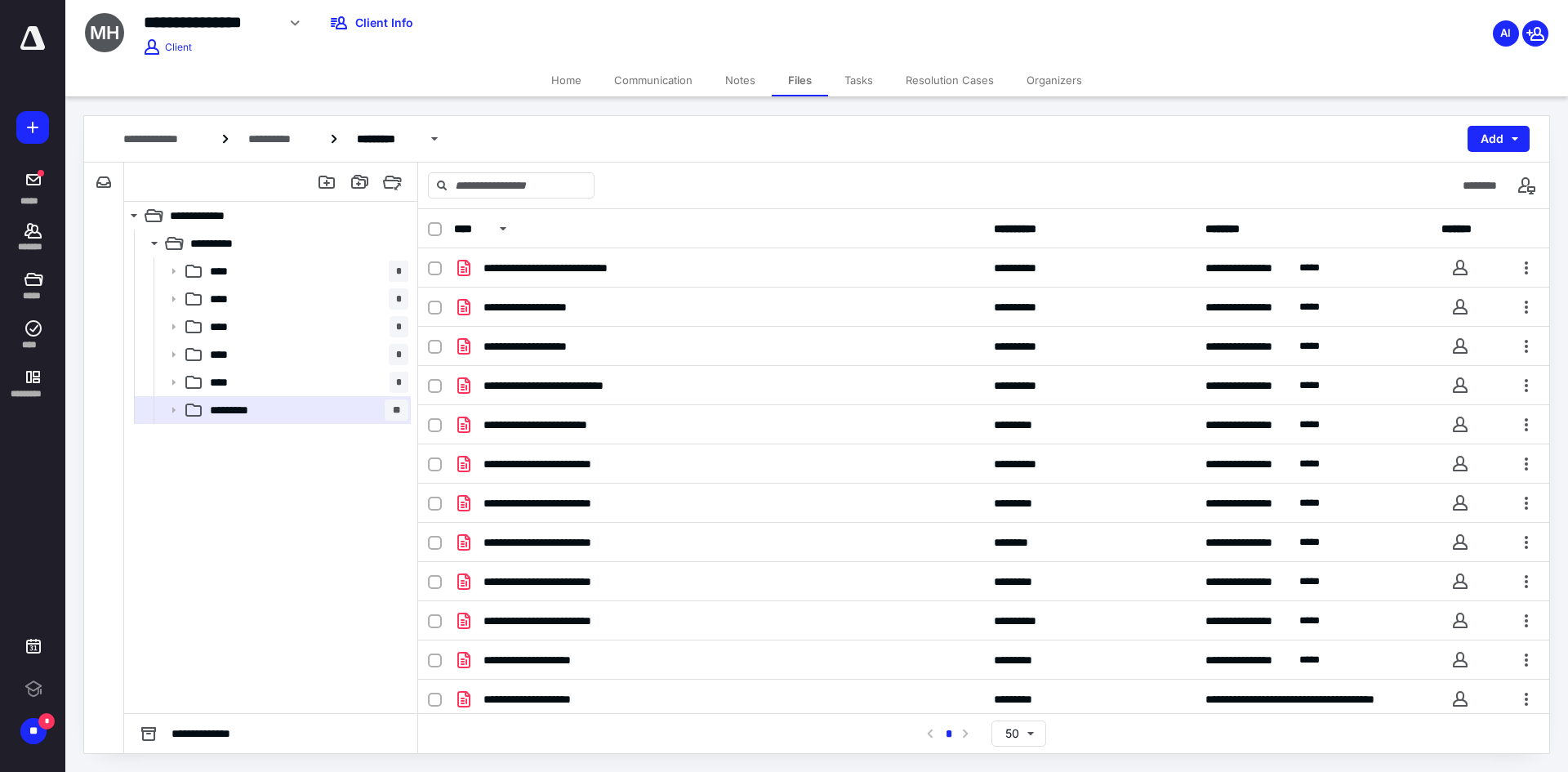 scroll, scrollTop: 0, scrollLeft: 0, axis: both 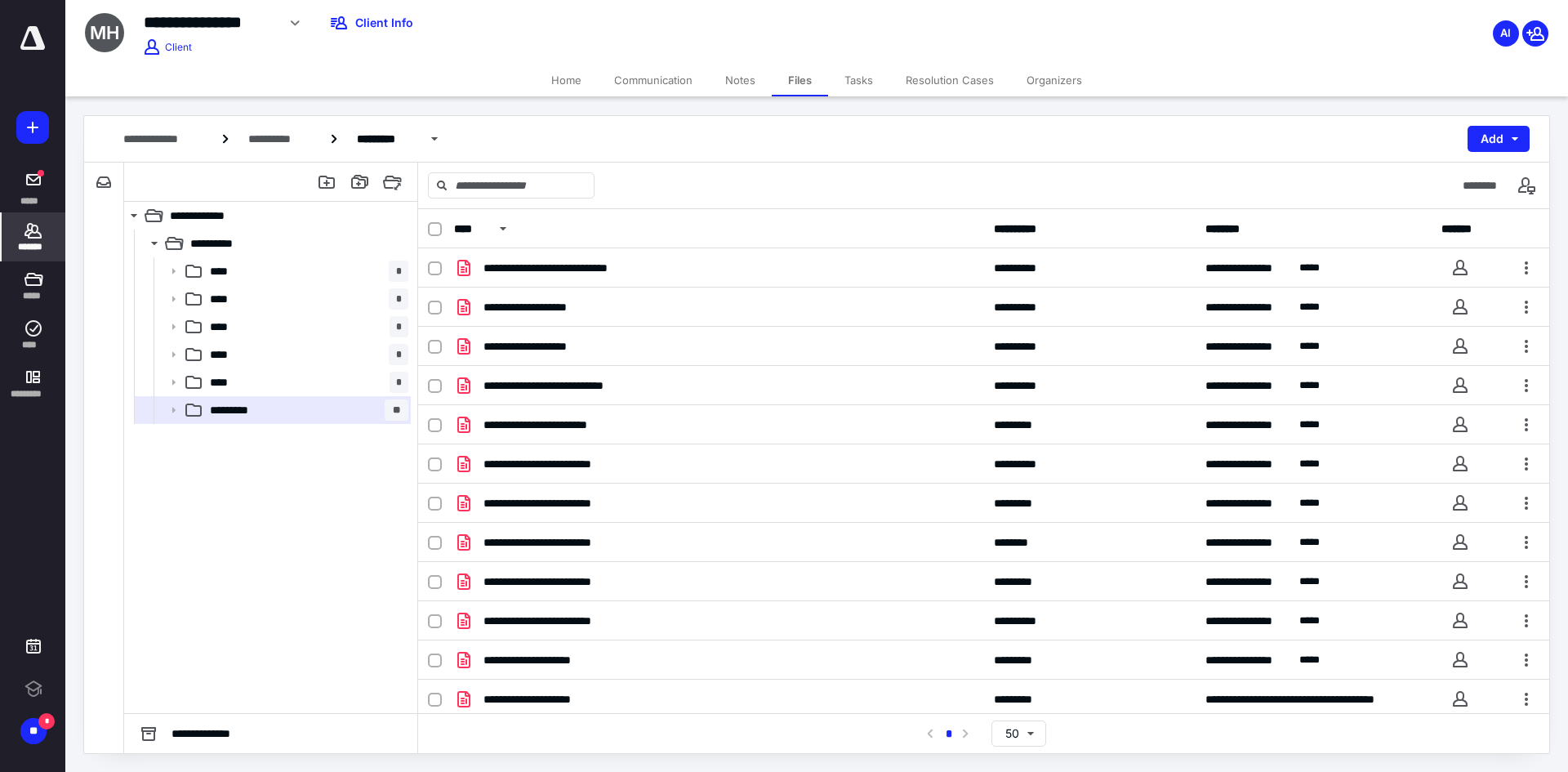 click 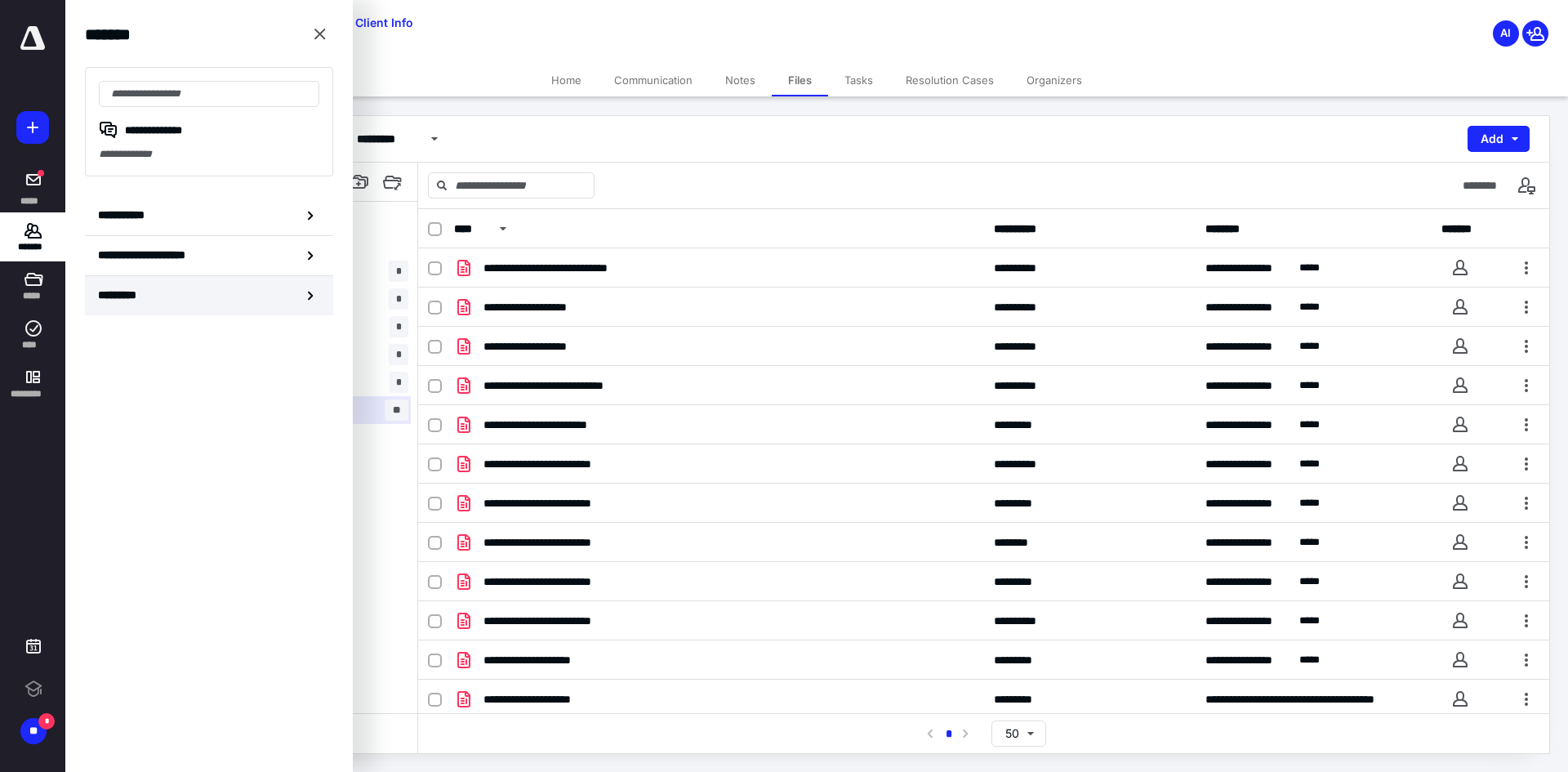 scroll, scrollTop: 0, scrollLeft: 0, axis: both 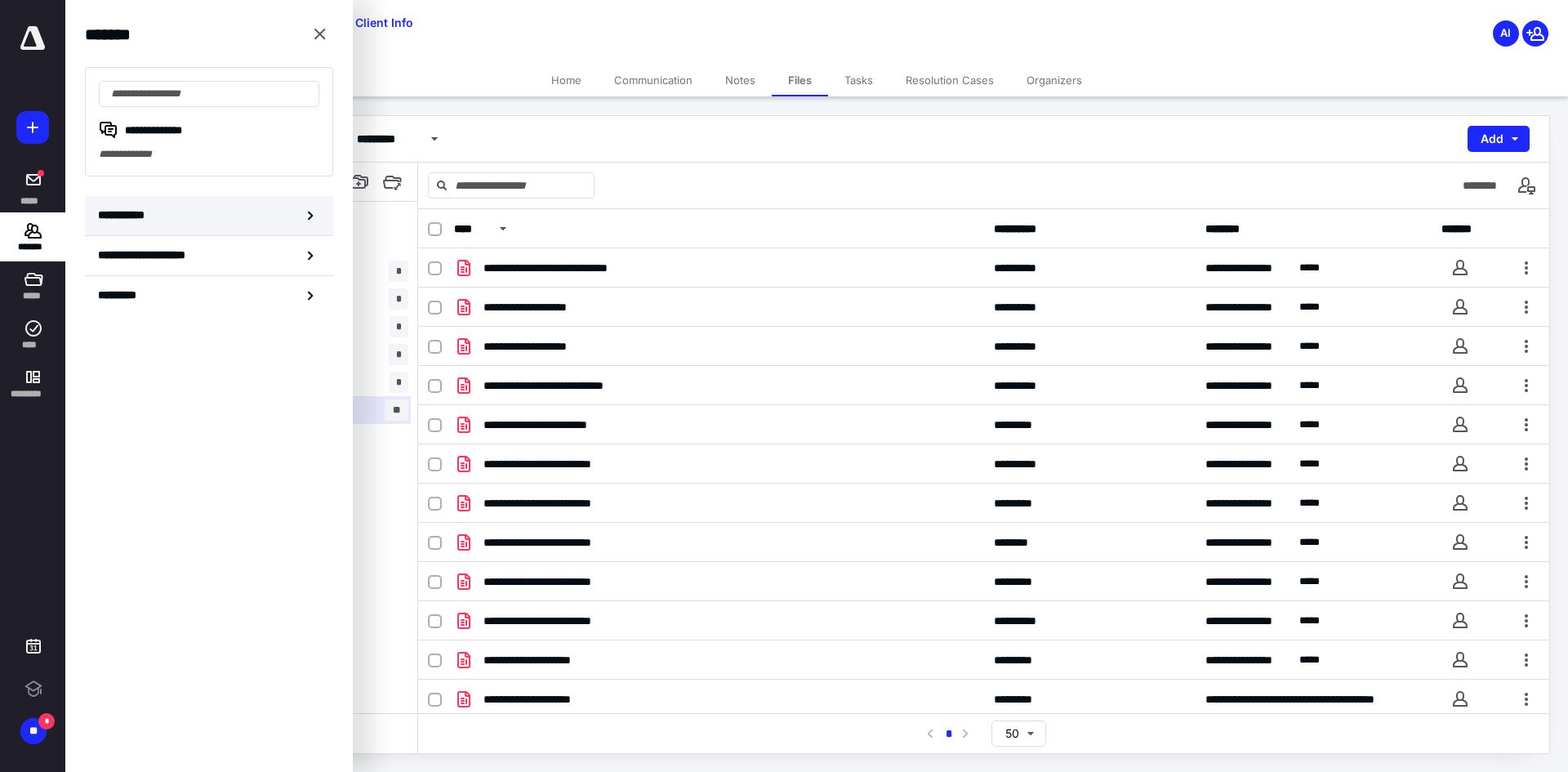 click on "**********" at bounding box center (125, 215) 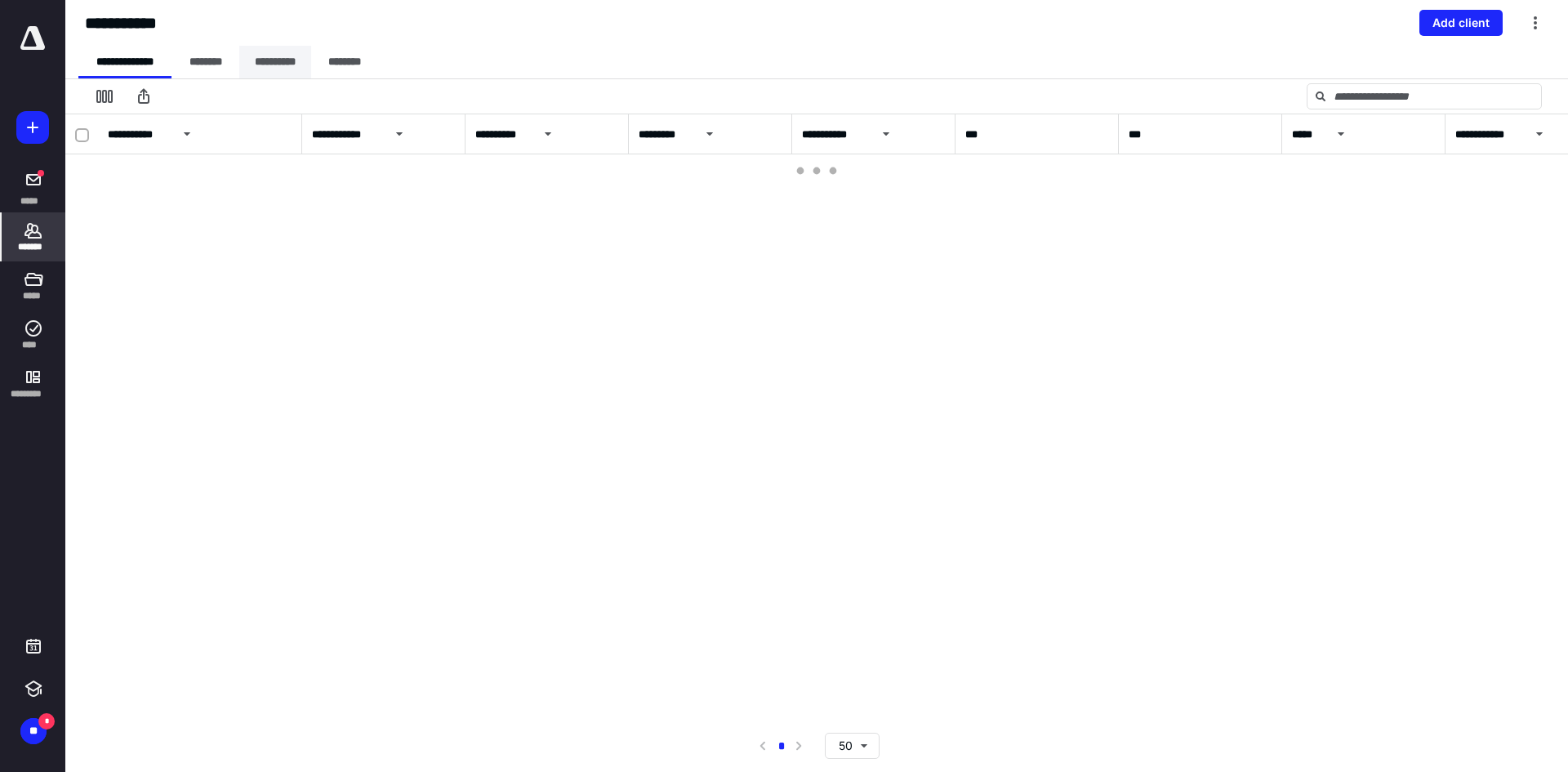 click on "**********" at bounding box center (275, 62) 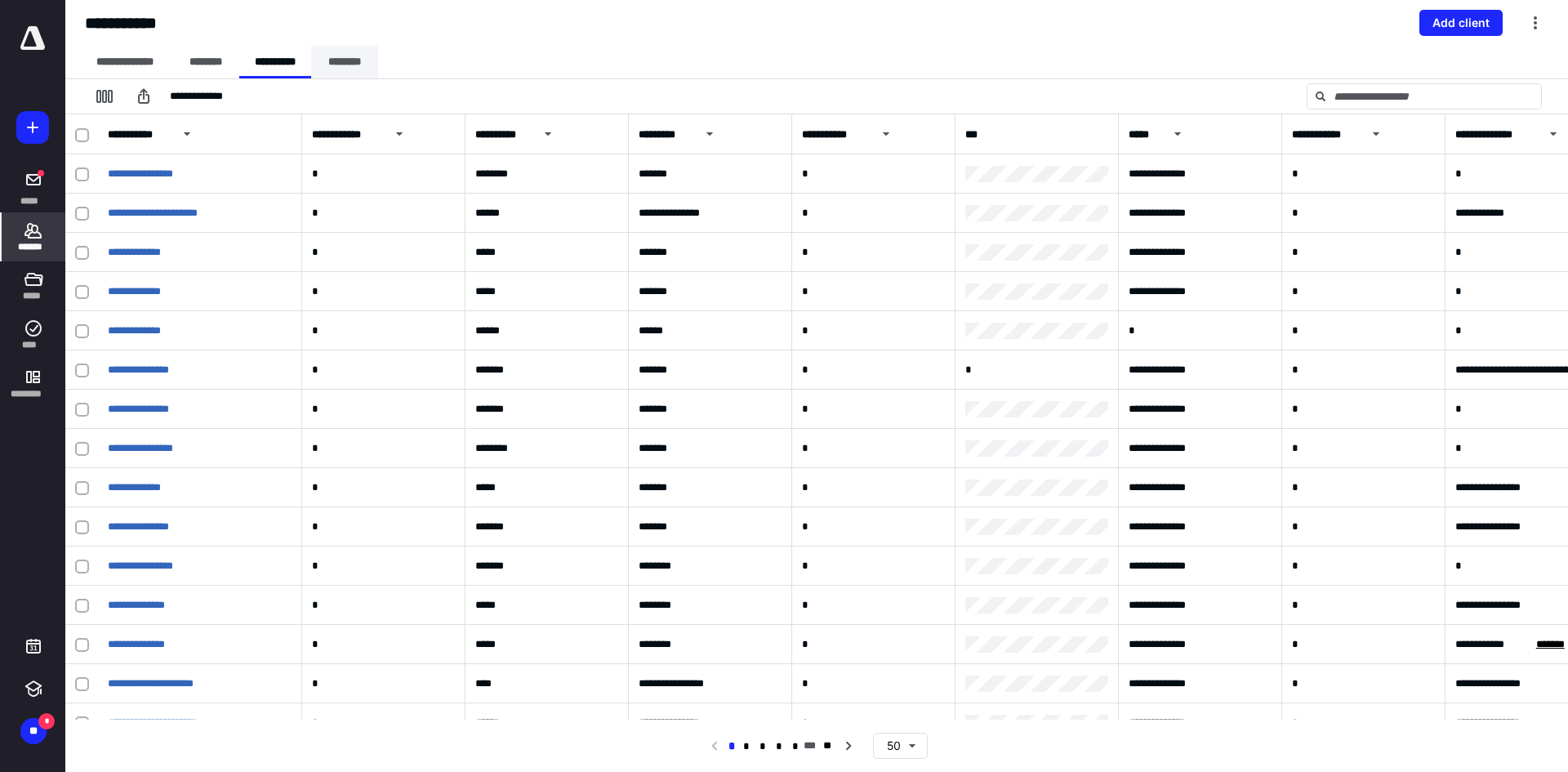 click on "********" at bounding box center (345, 62) 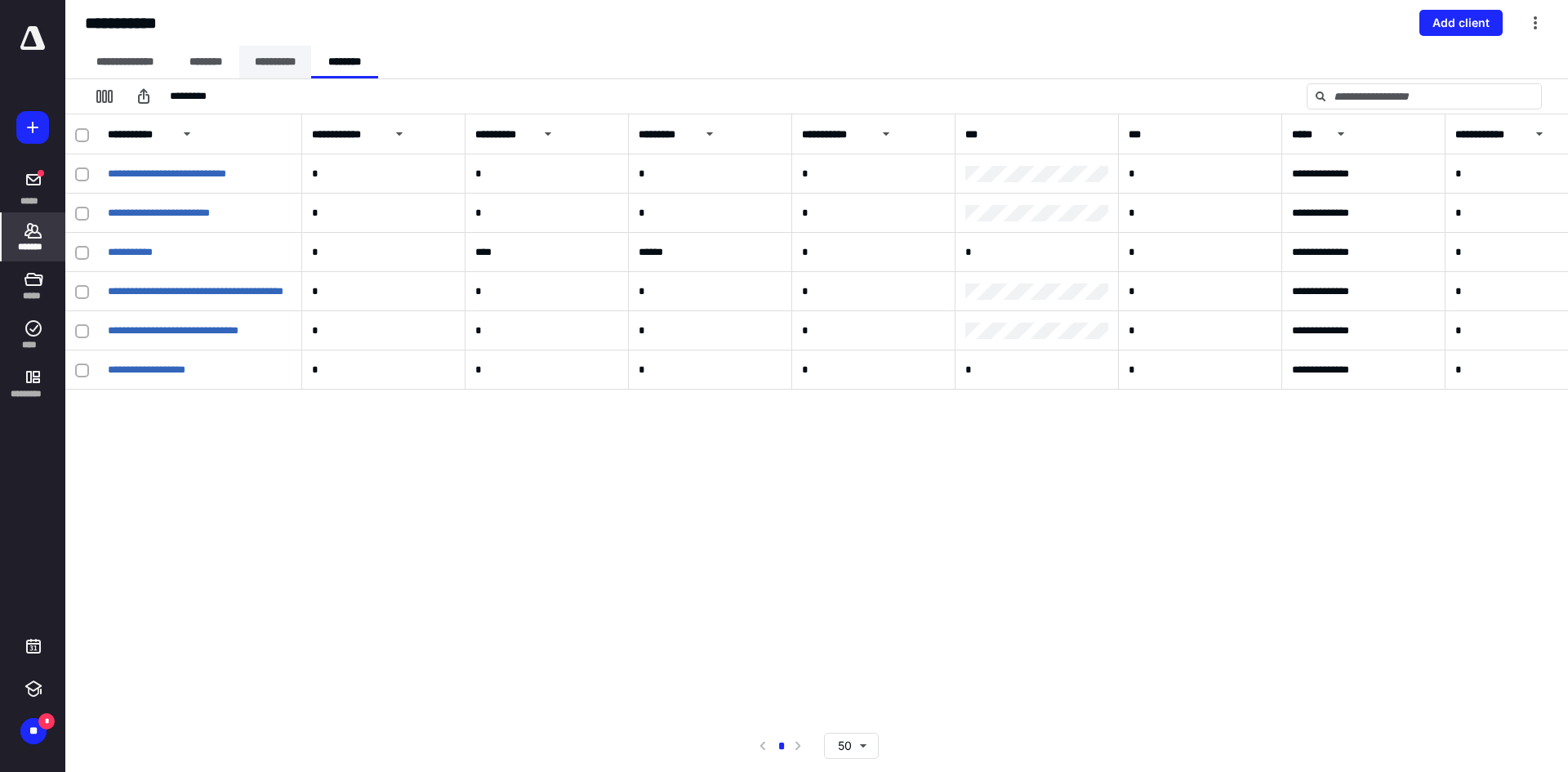 click on "**********" at bounding box center [275, 62] 